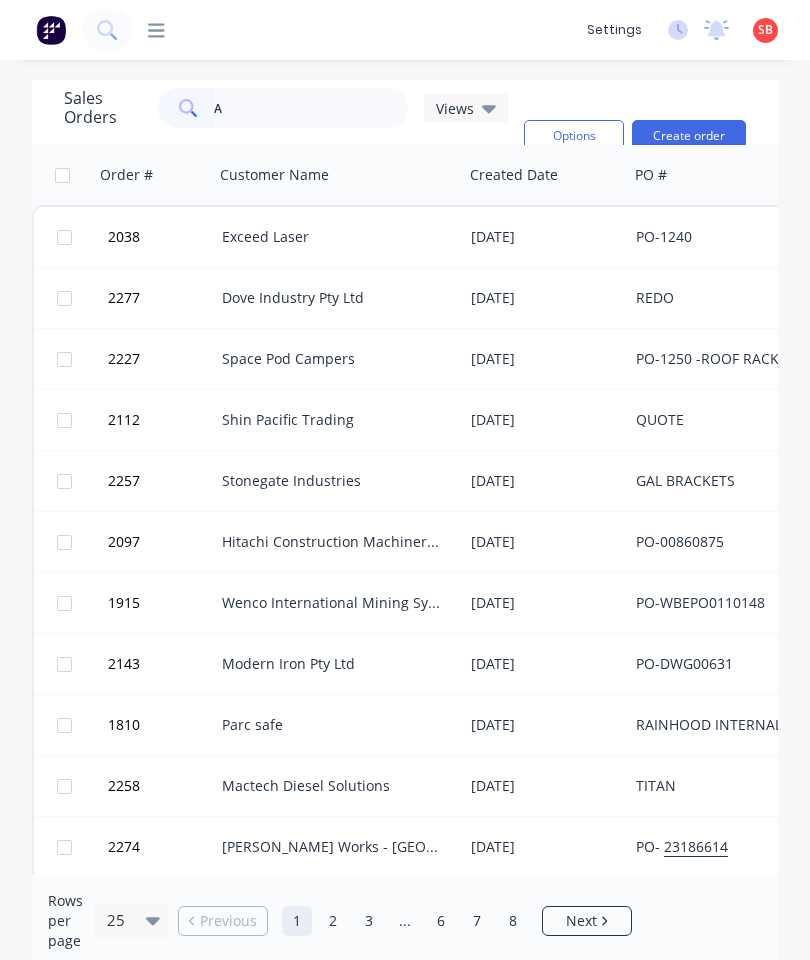 scroll, scrollTop: 0, scrollLeft: 0, axis: both 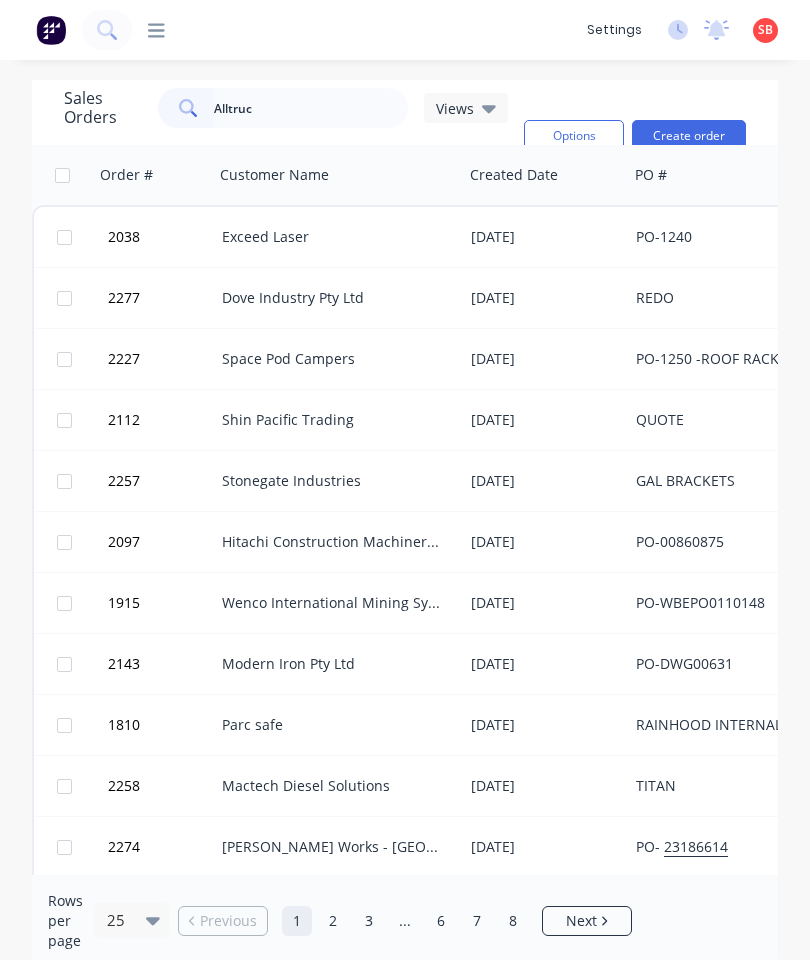type on "Alltruck" 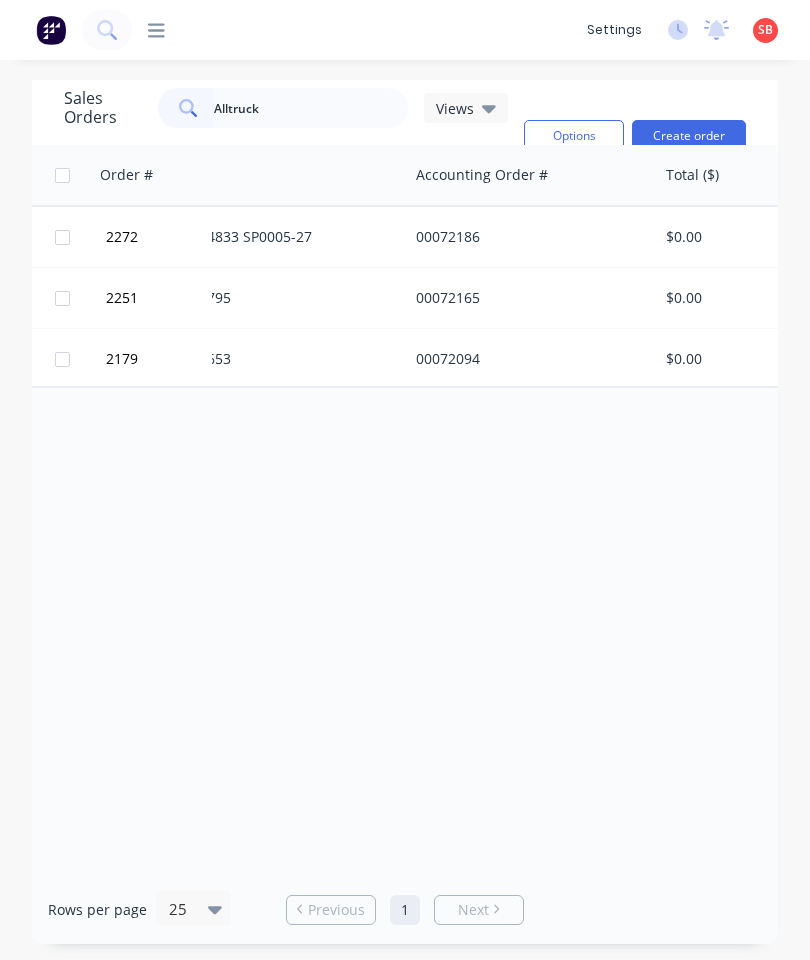 scroll, scrollTop: 0, scrollLeft: 457, axis: horizontal 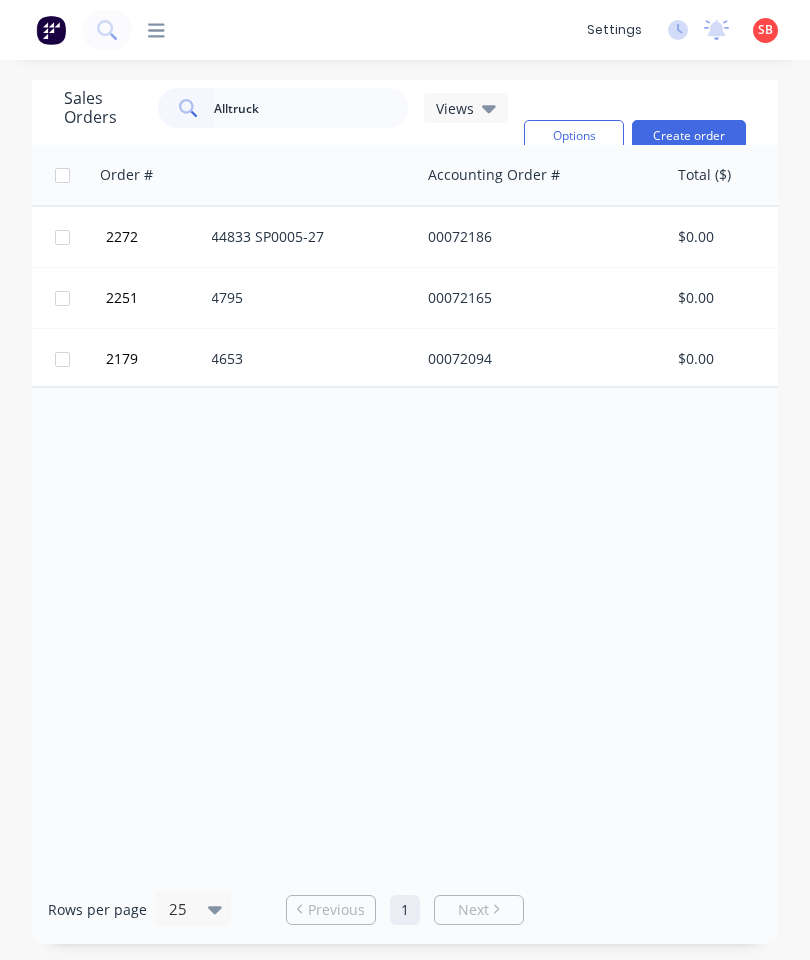 click on "PO-44653" at bounding box center [290, 359] 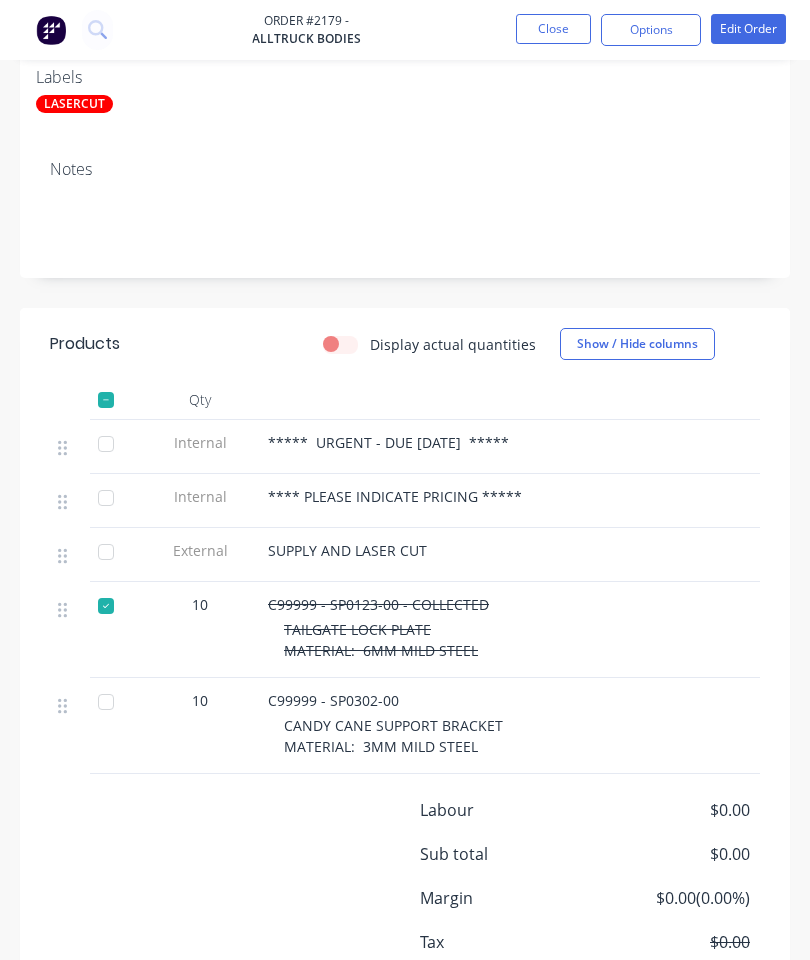 scroll, scrollTop: 652, scrollLeft: 0, axis: vertical 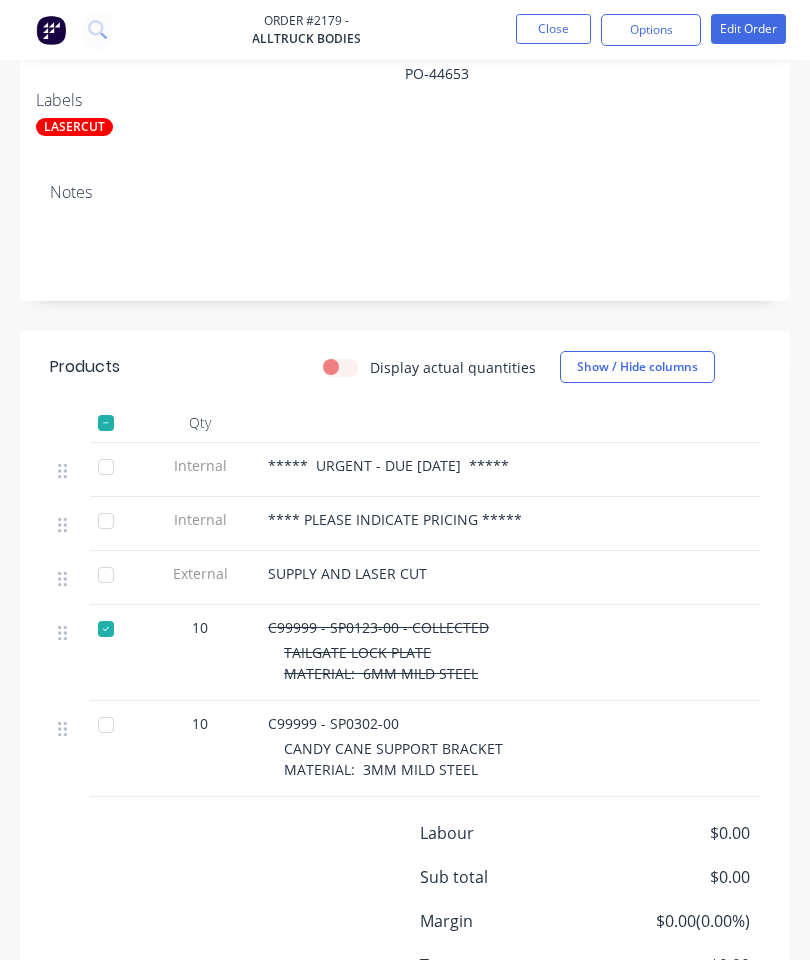 click at bounding box center [106, 725] 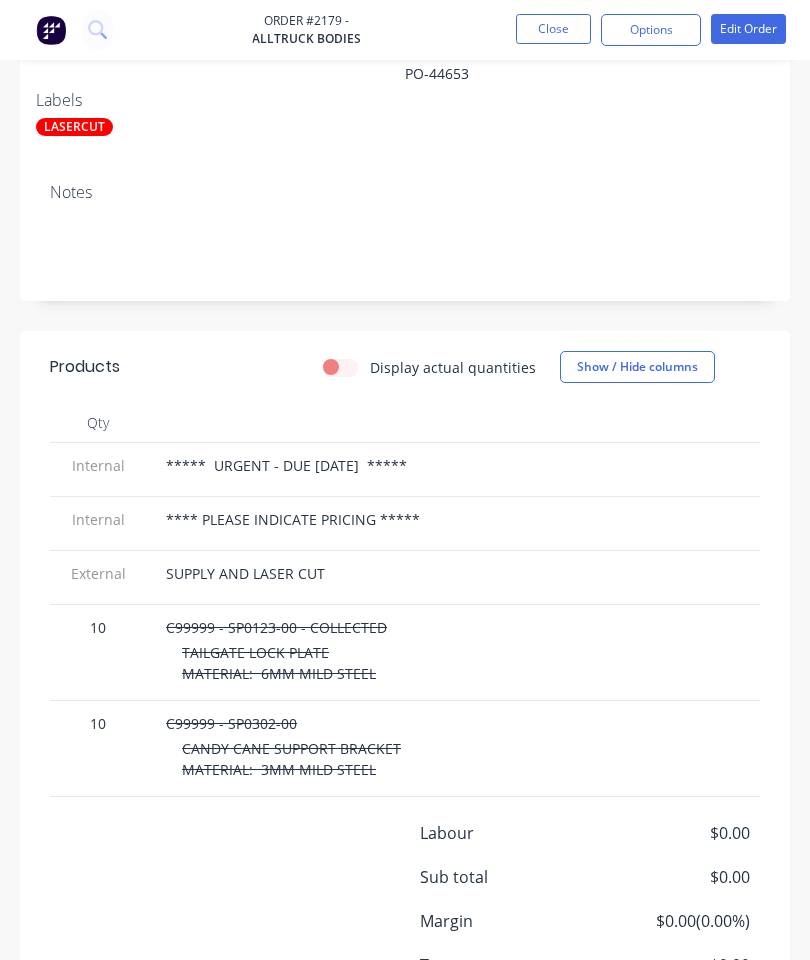 scroll, scrollTop: 0, scrollLeft: 122, axis: horizontal 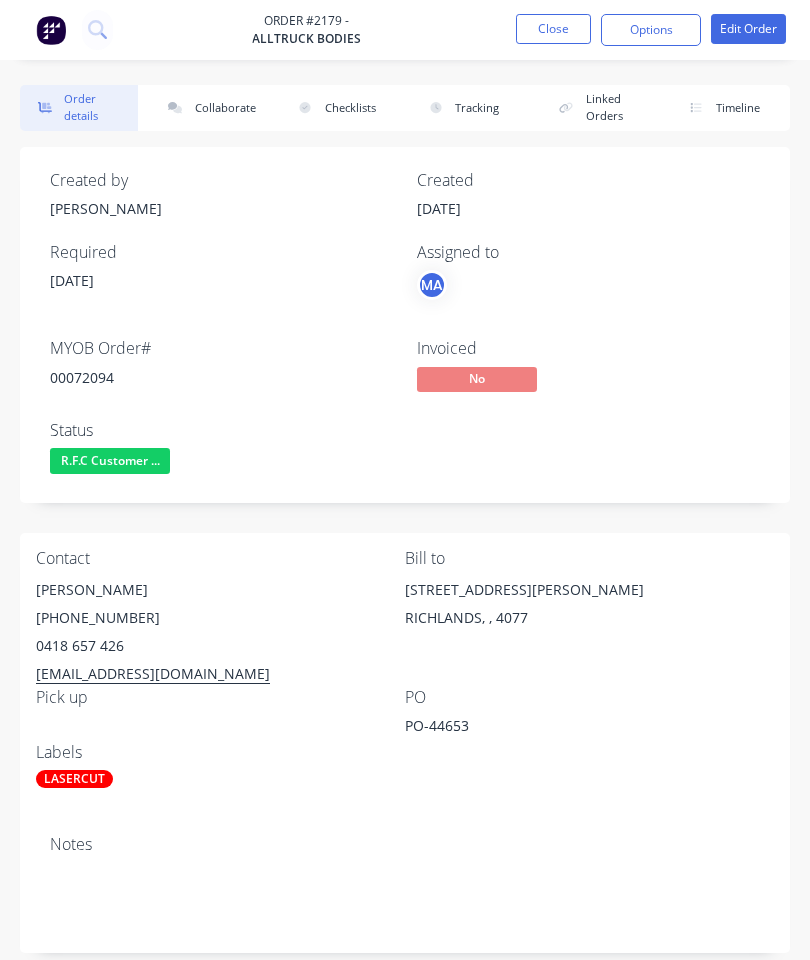 click on "Collaborate" at bounding box center [209, 108] 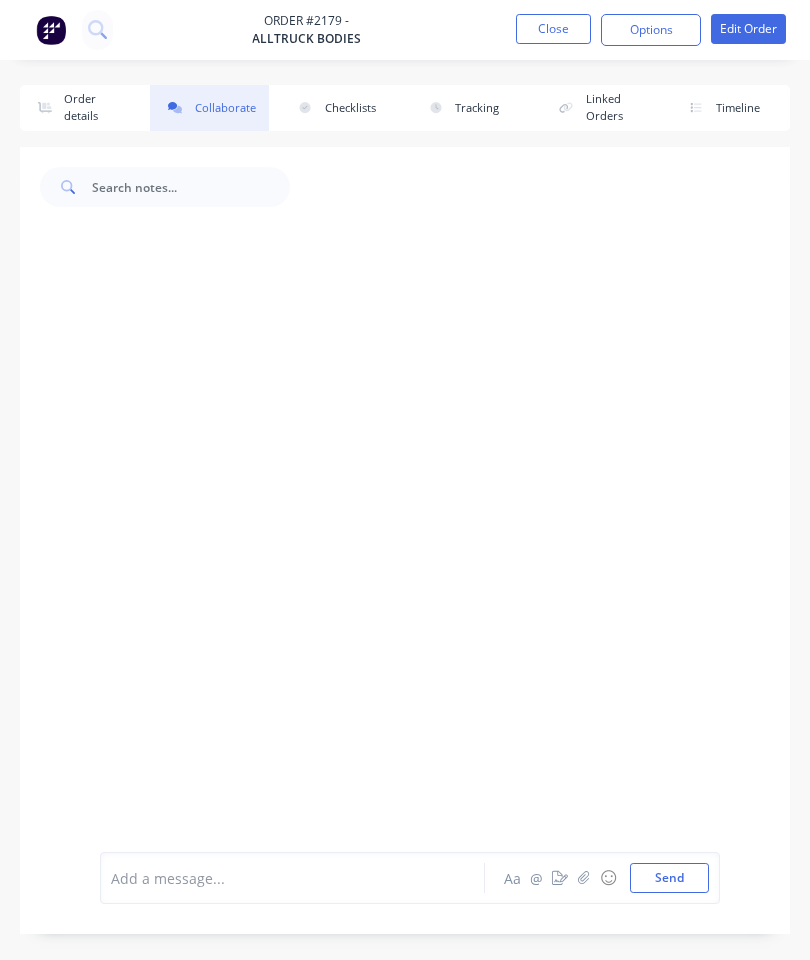 scroll, scrollTop: 1723, scrollLeft: 0, axis: vertical 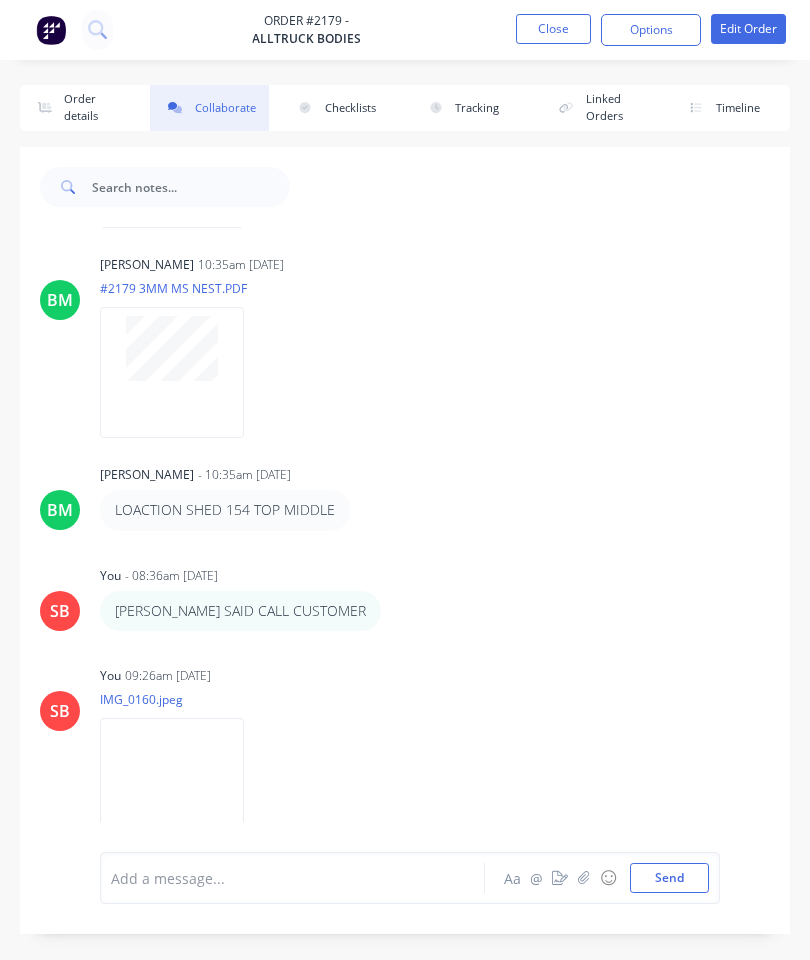 click at bounding box center (560, 878) 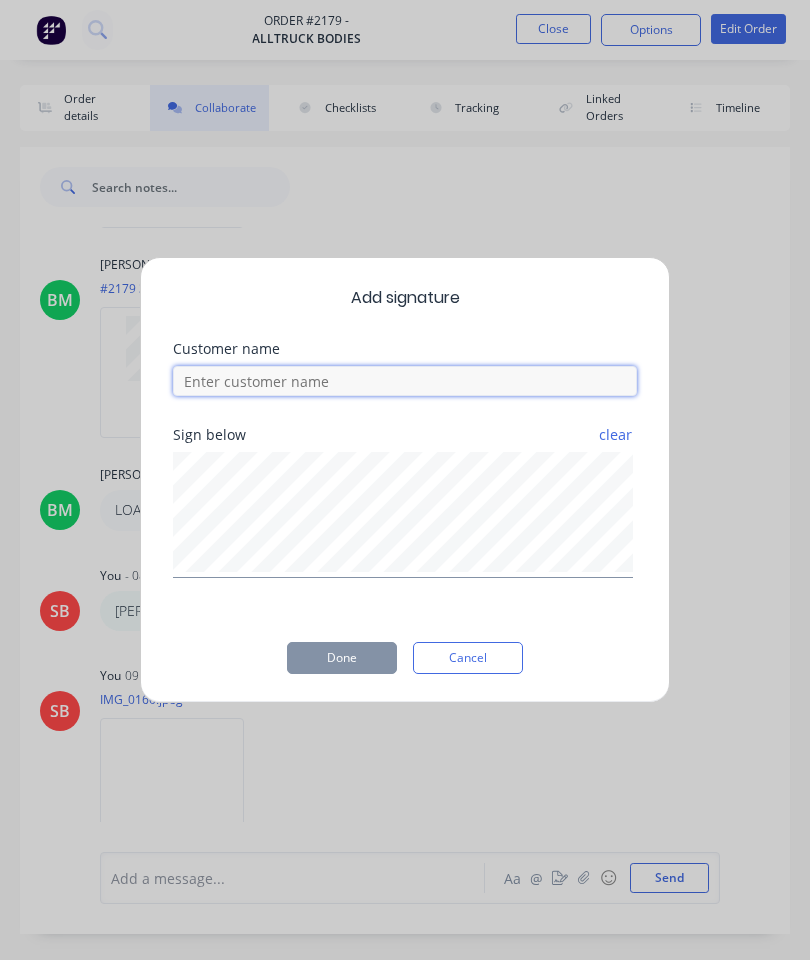 click at bounding box center [405, 381] 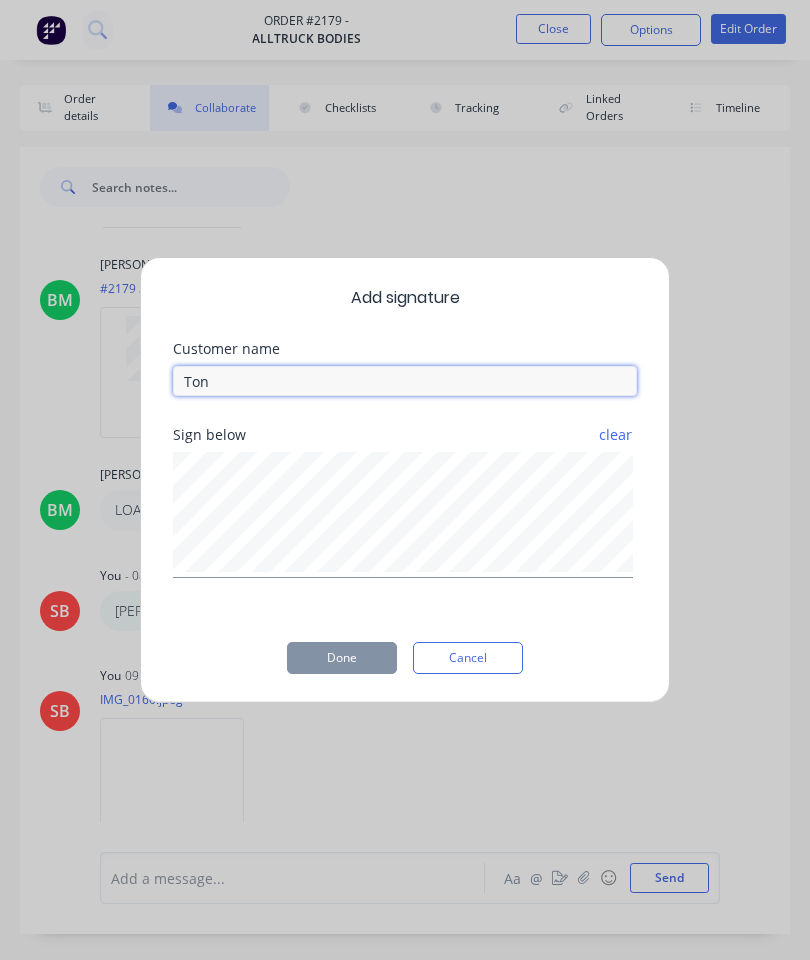 type on "[PERSON_NAME]" 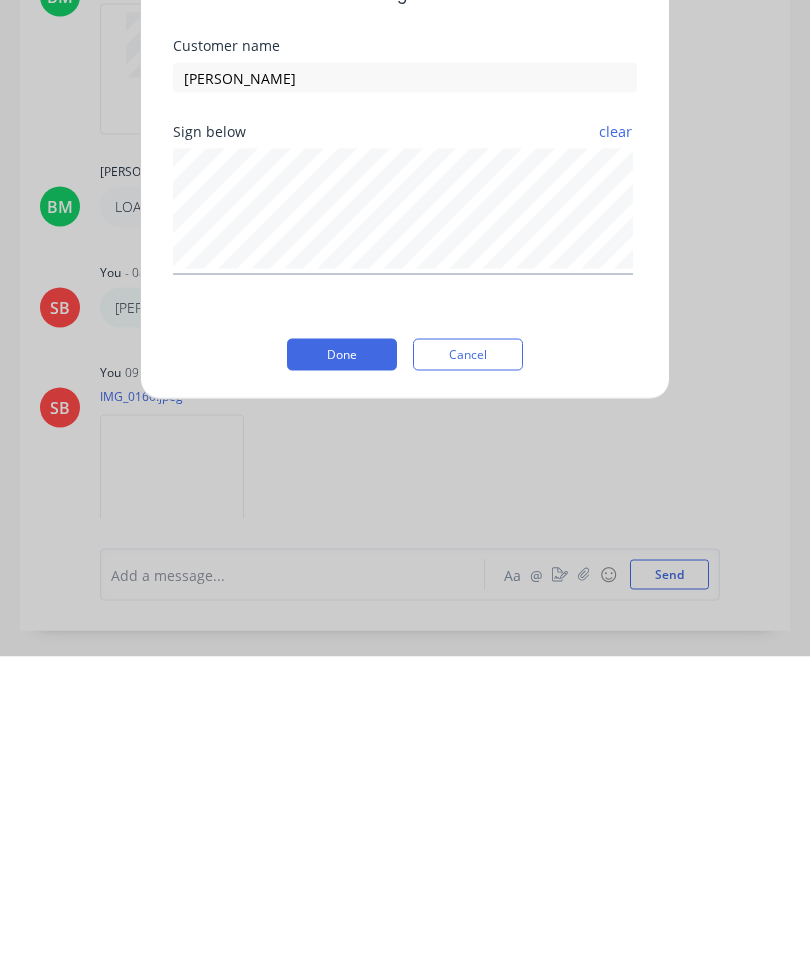 click on "Done" at bounding box center (342, 658) 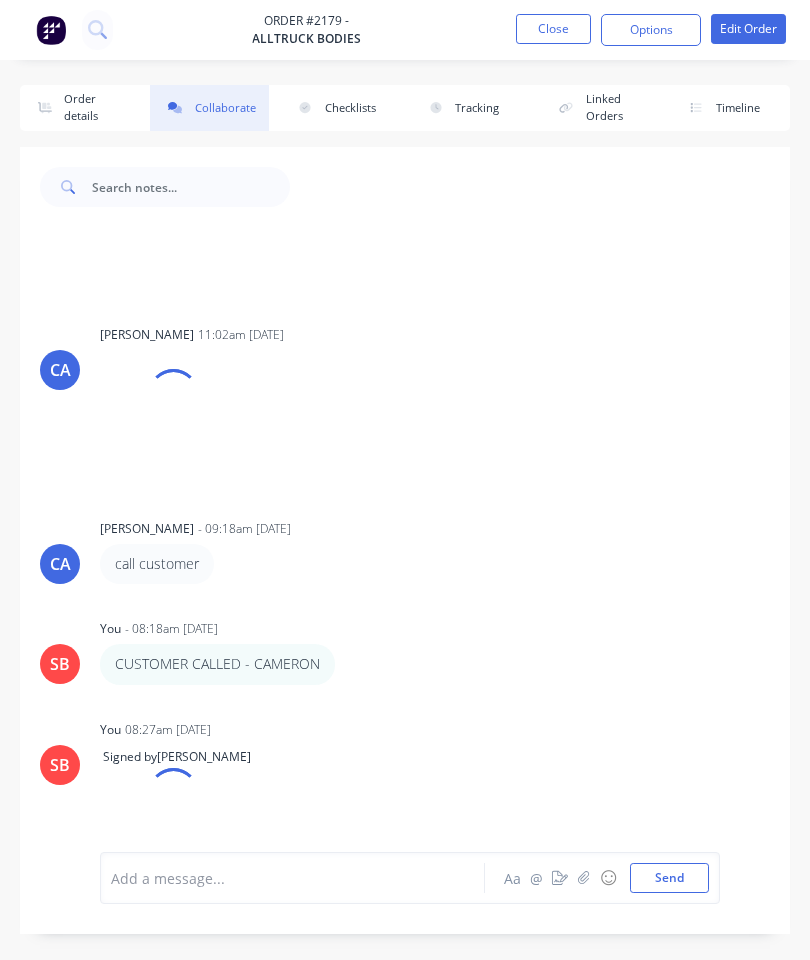 scroll, scrollTop: 1925, scrollLeft: 0, axis: vertical 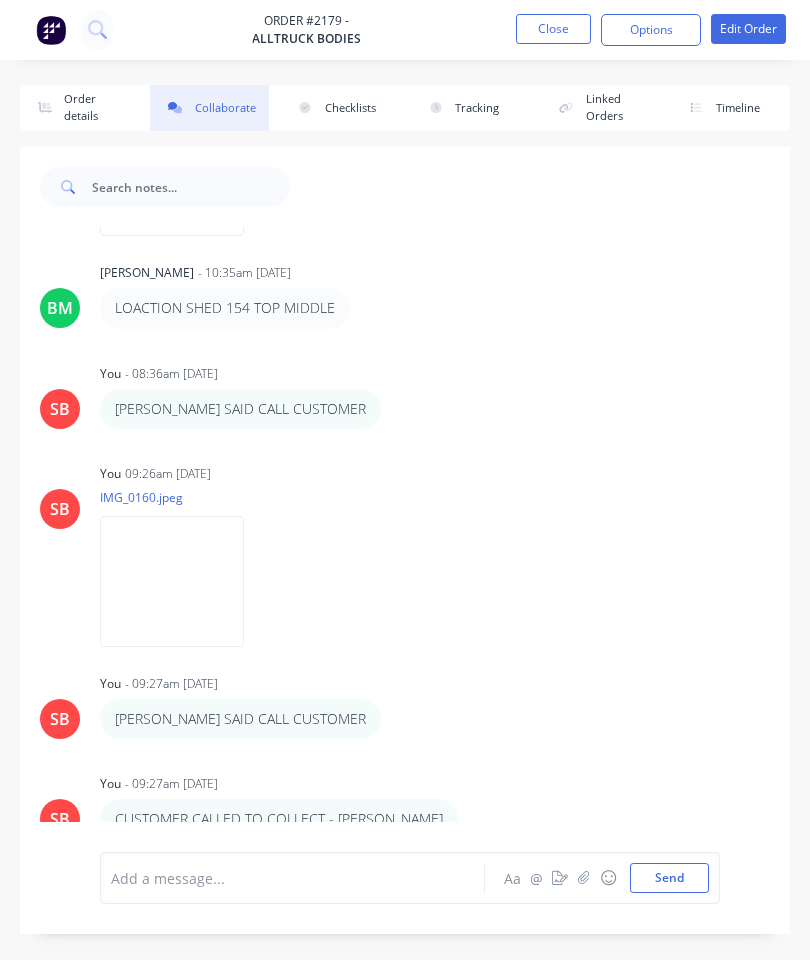 click at bounding box center (172, 581) 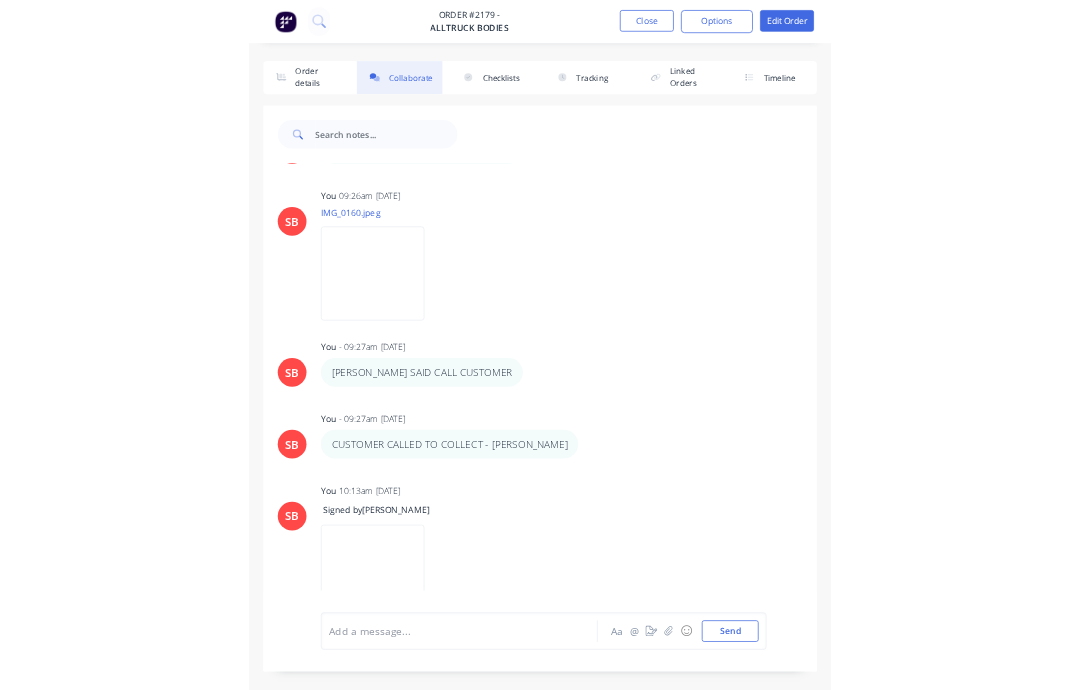 scroll, scrollTop: 2125, scrollLeft: 0, axis: vertical 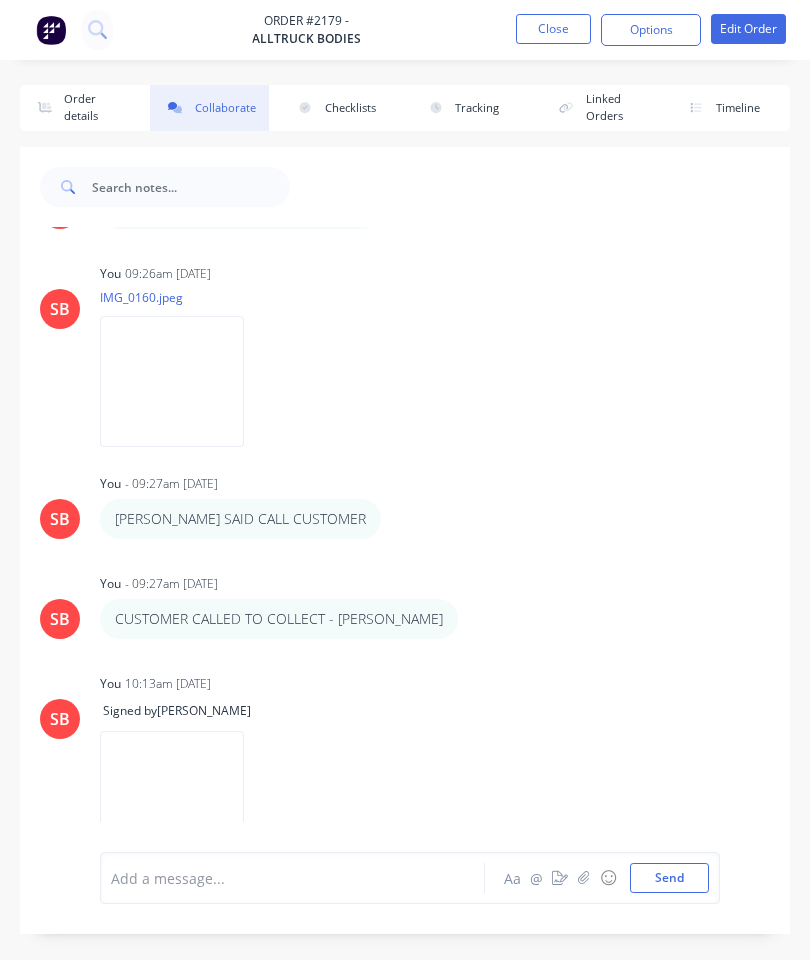 click at bounding box center (172, 381) 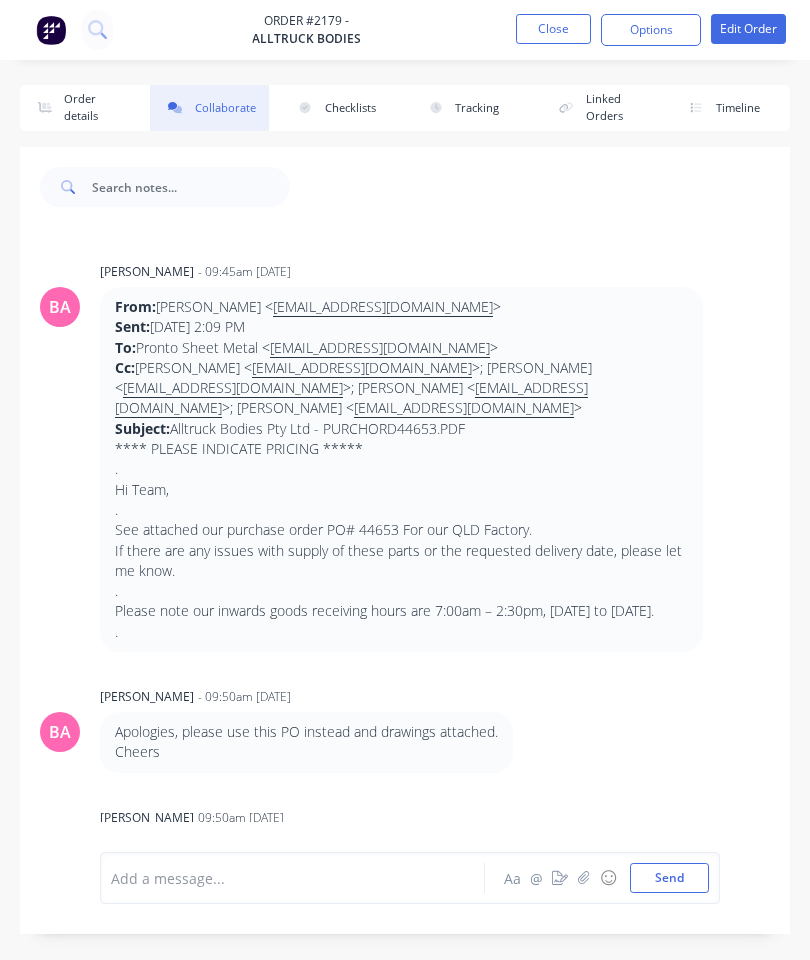scroll, scrollTop: 0, scrollLeft: 0, axis: both 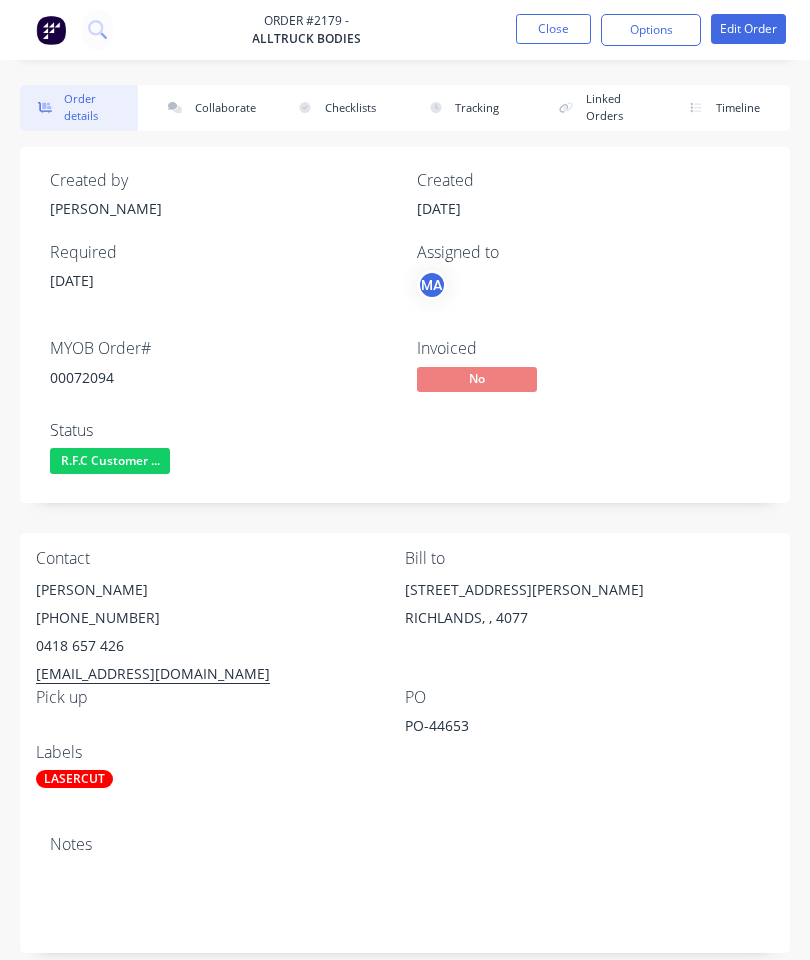 click on "R.F.C Customer ..." at bounding box center (110, 460) 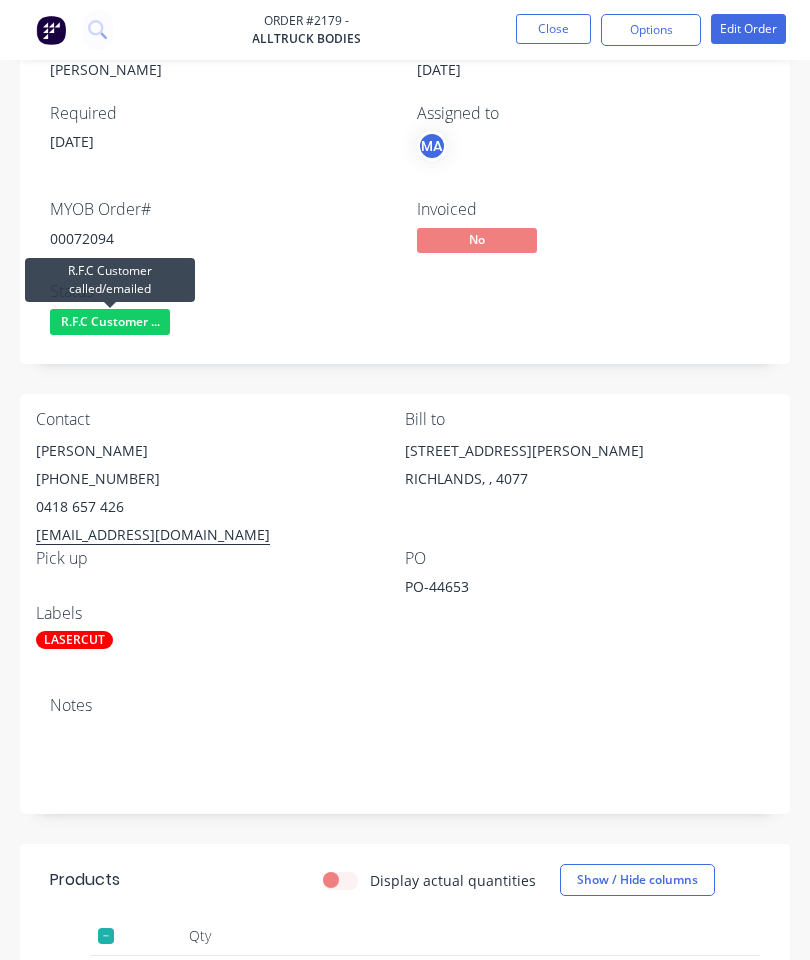 scroll, scrollTop: 134, scrollLeft: 0, axis: vertical 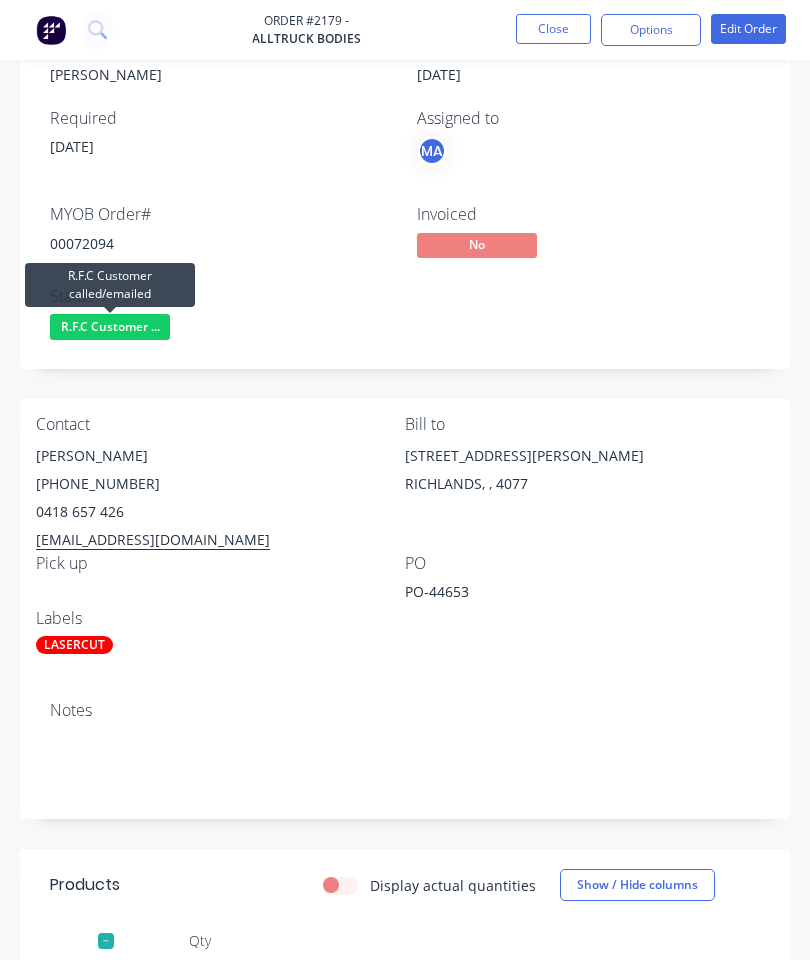 click on "R.F.C Customer ..." at bounding box center (110, 326) 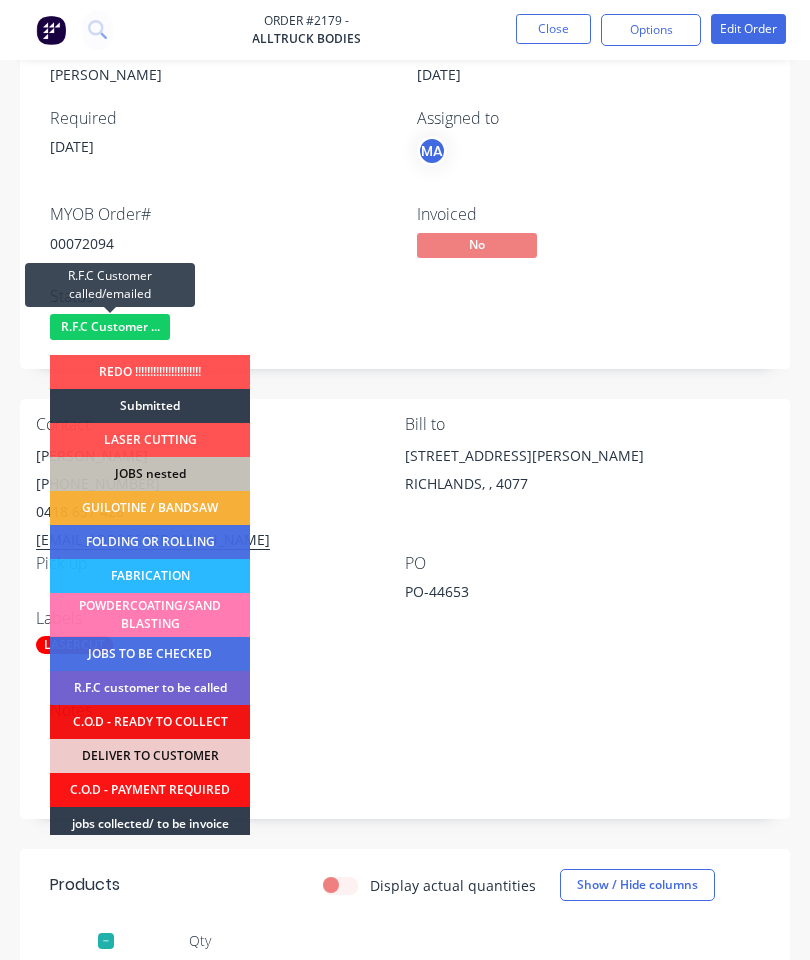 click on "jobs collected/ to be invoice" at bounding box center (150, 824) 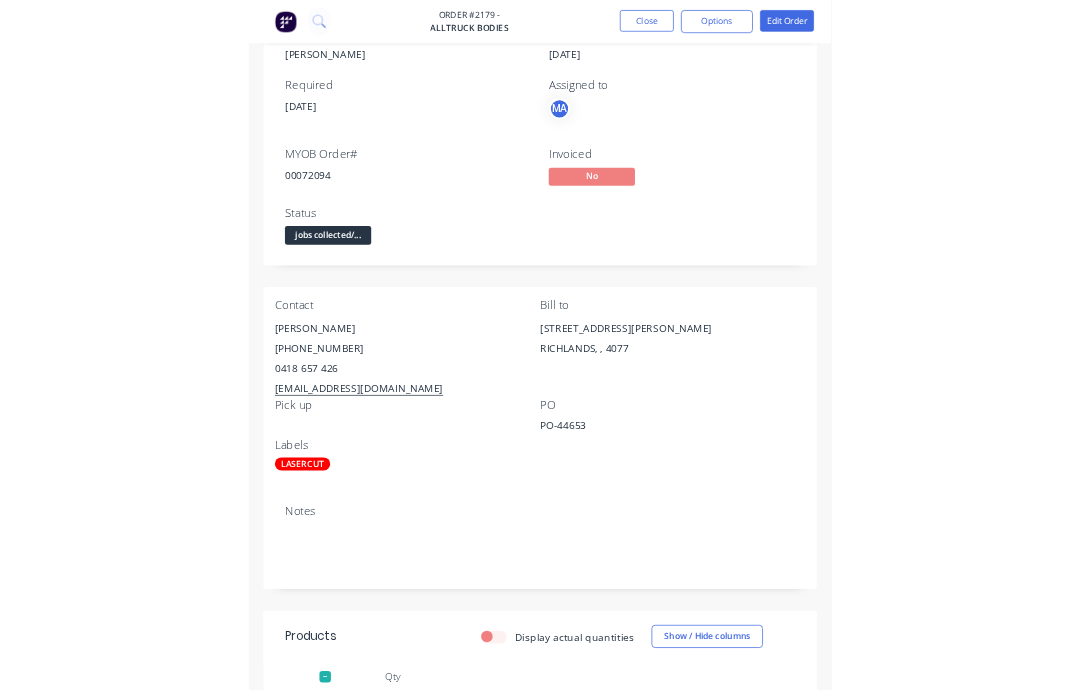 scroll, scrollTop: 214, scrollLeft: 0, axis: vertical 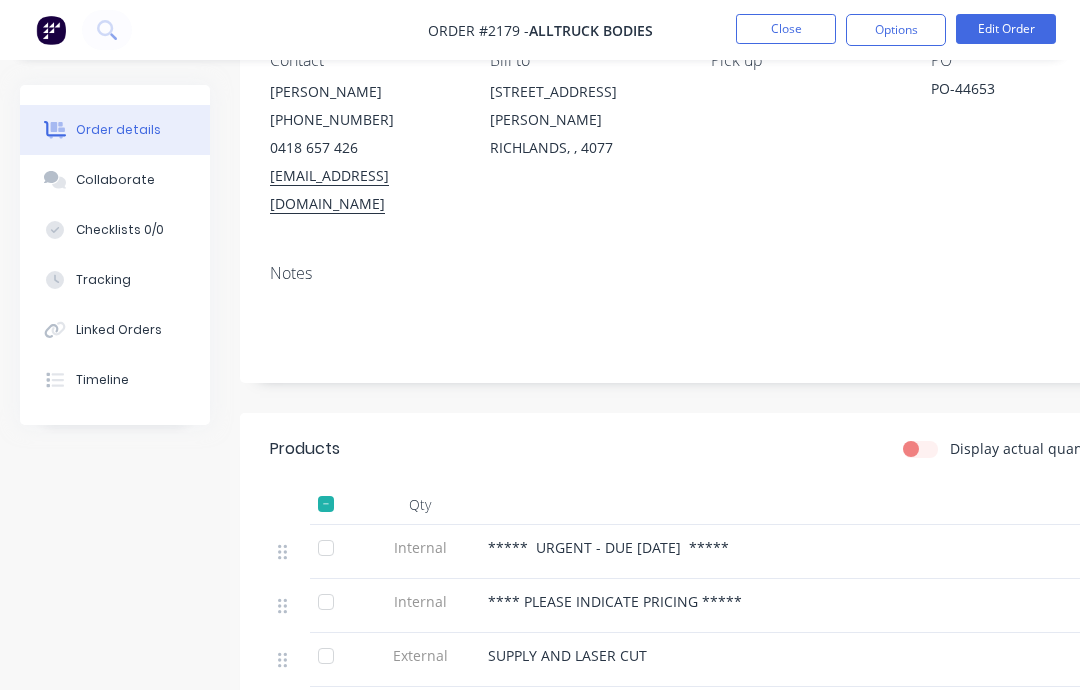 click on "Close" at bounding box center [786, 29] 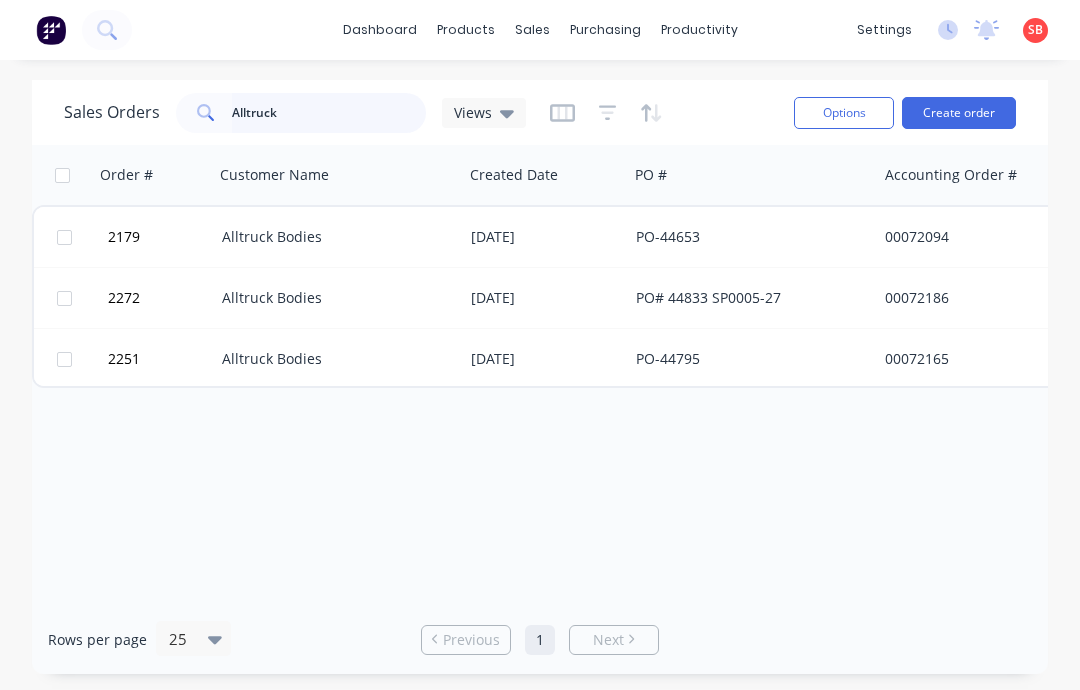 click on "Alltruck" at bounding box center (329, 113) 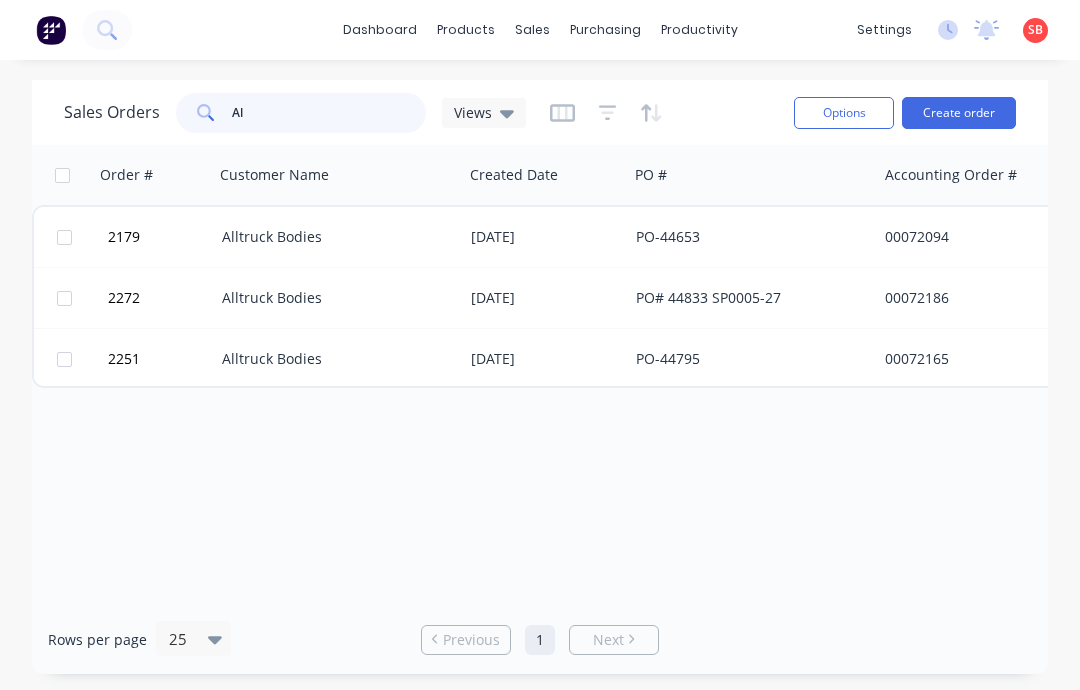 type on "A" 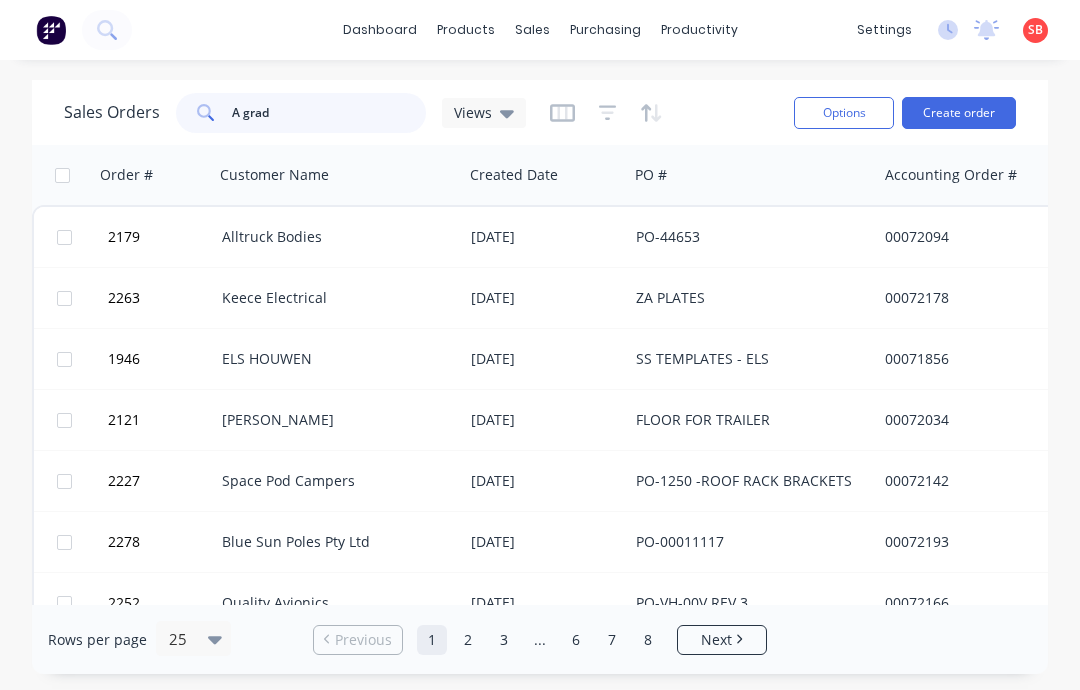 type on "A grade" 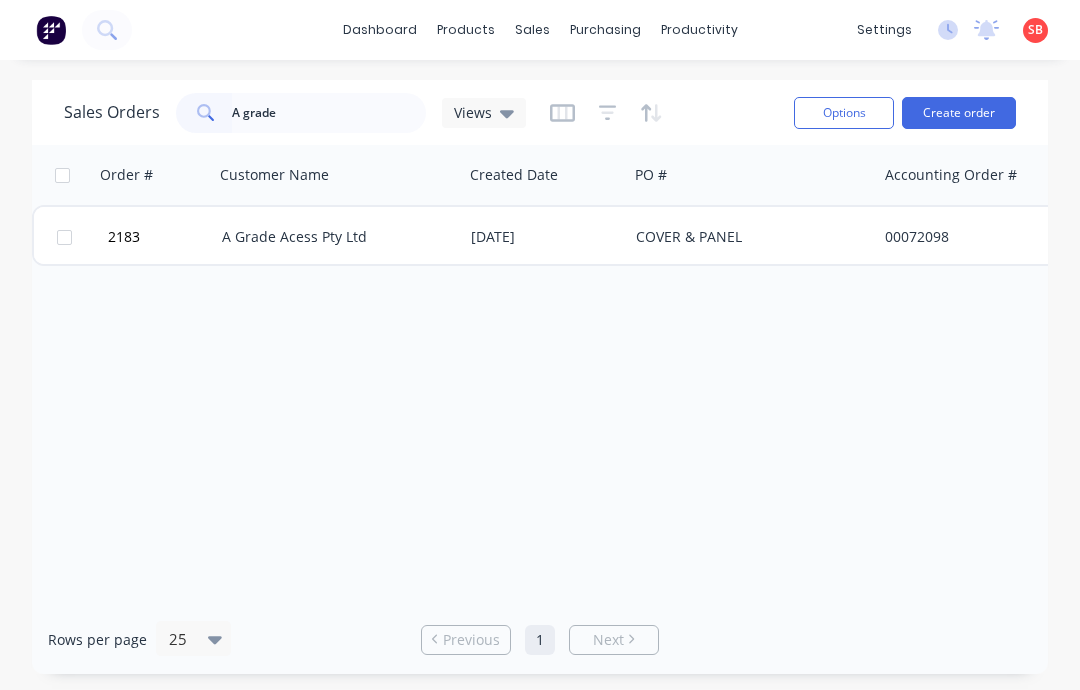 click on "A Grade Acess Pty Ltd" at bounding box center (338, 237) 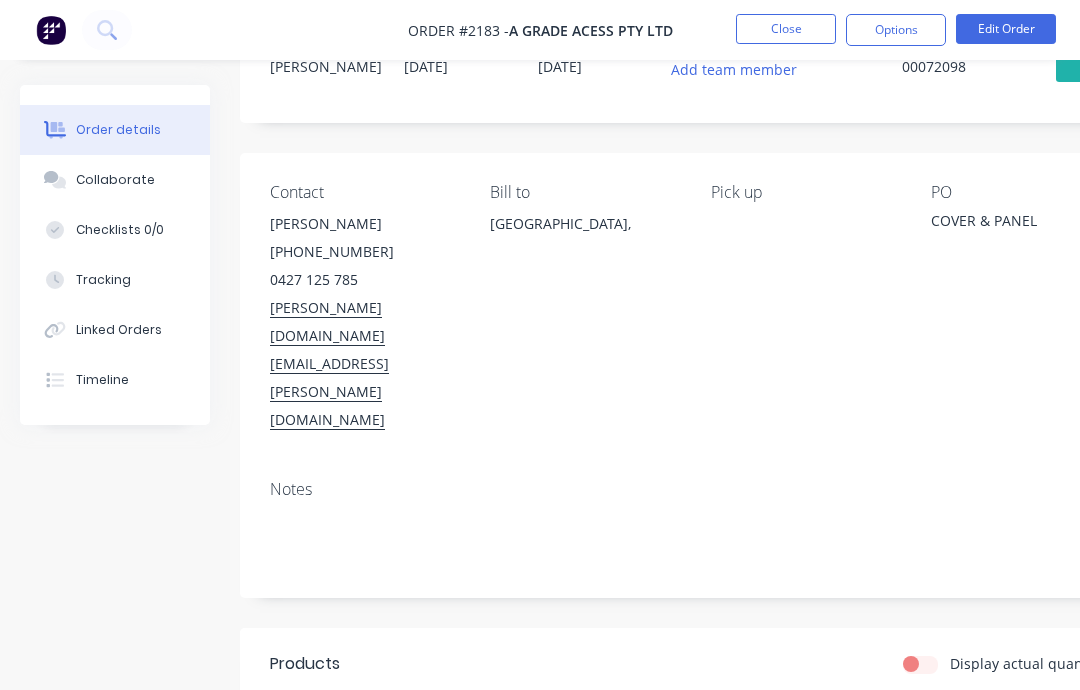 click on "Collaborate" at bounding box center (115, 180) 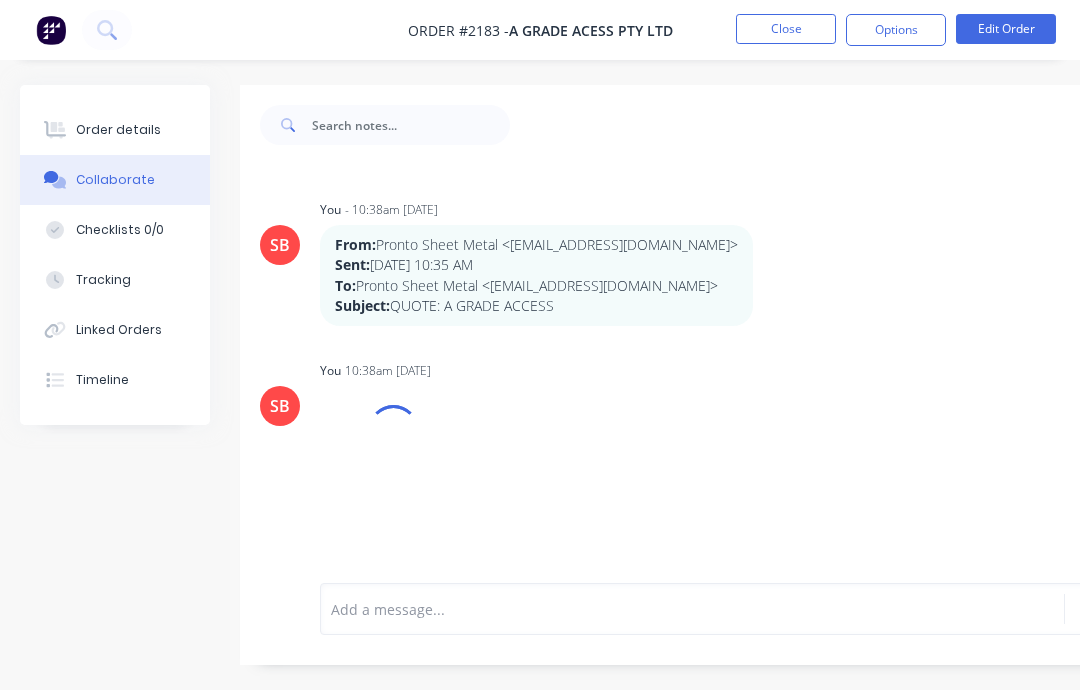 scroll, scrollTop: 474, scrollLeft: 0, axis: vertical 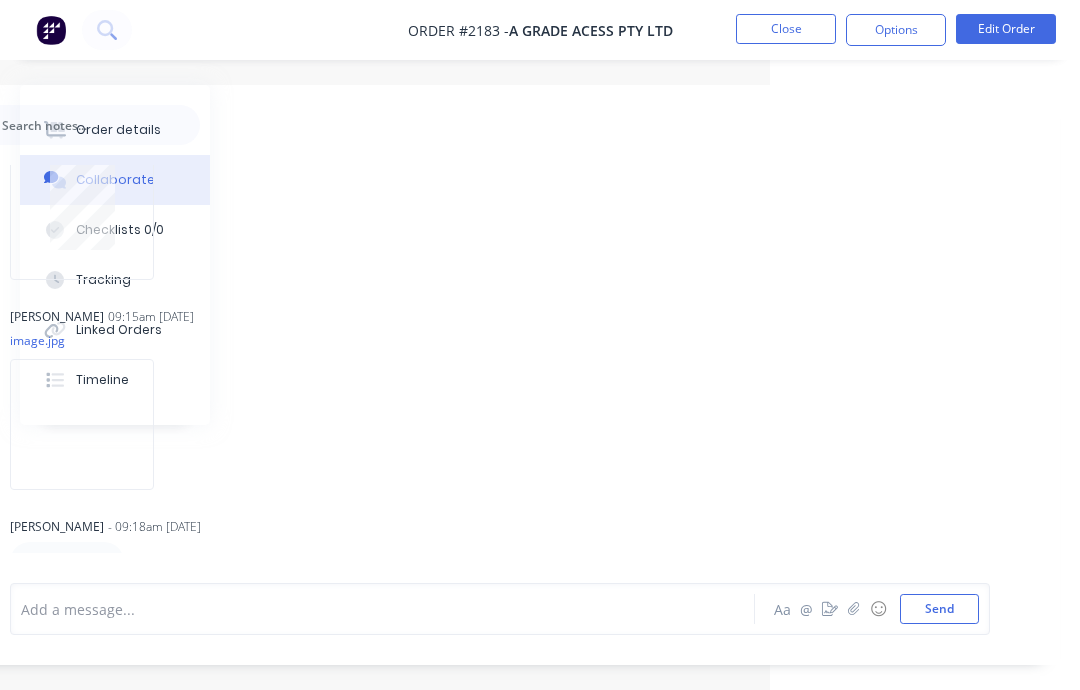 click at bounding box center (830, 609) 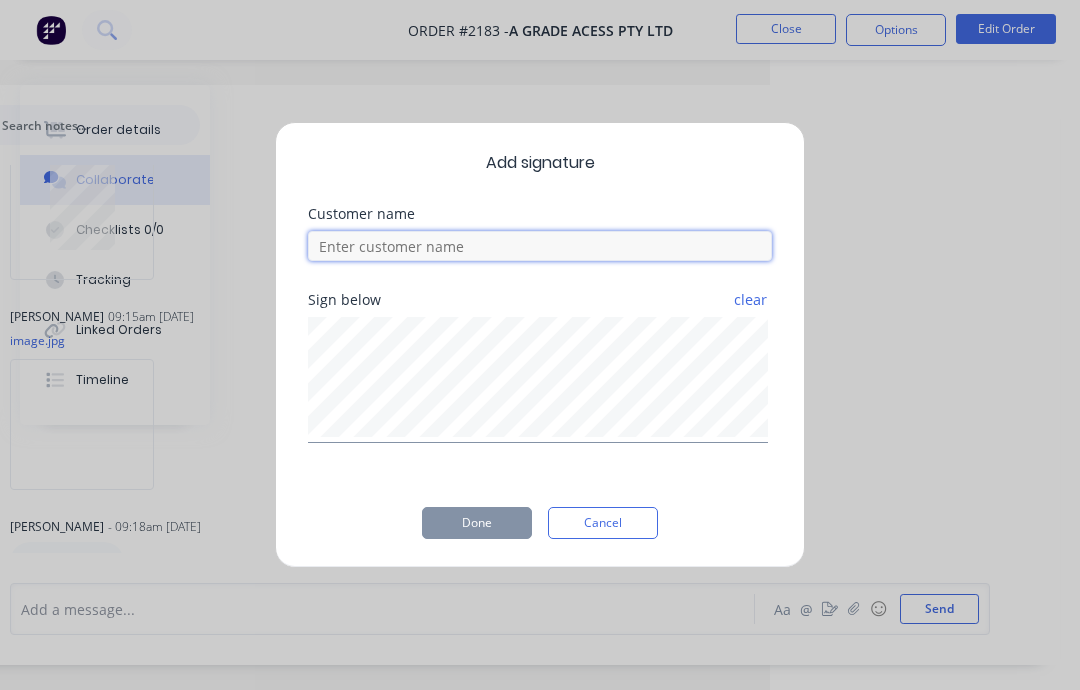 click at bounding box center (540, 246) 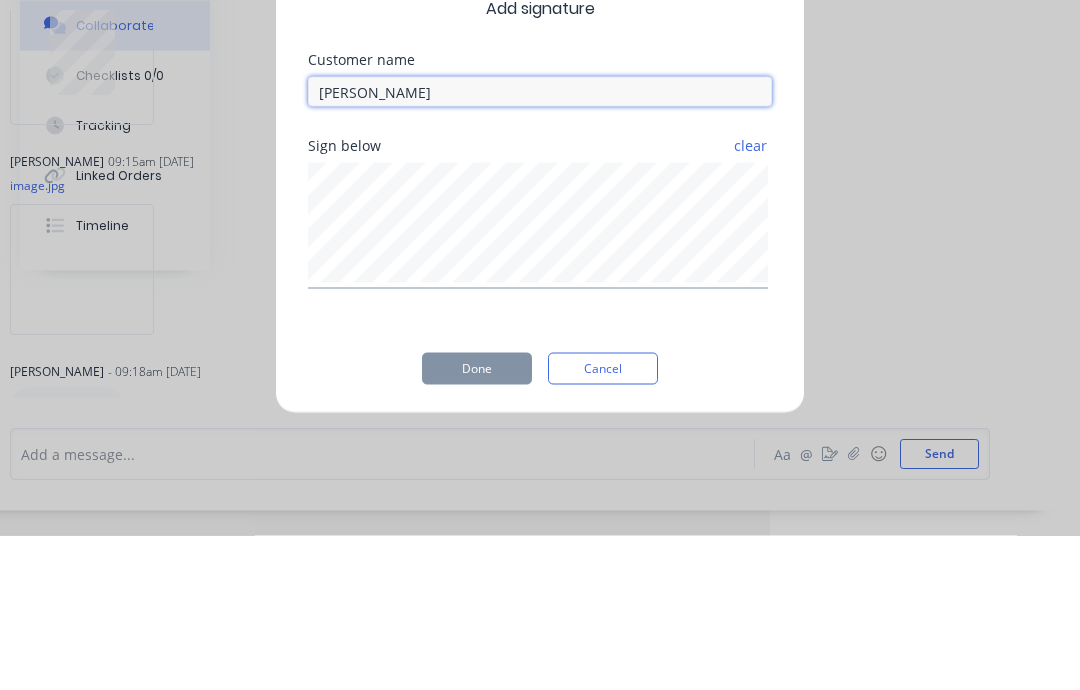 type on "[PERSON_NAME]" 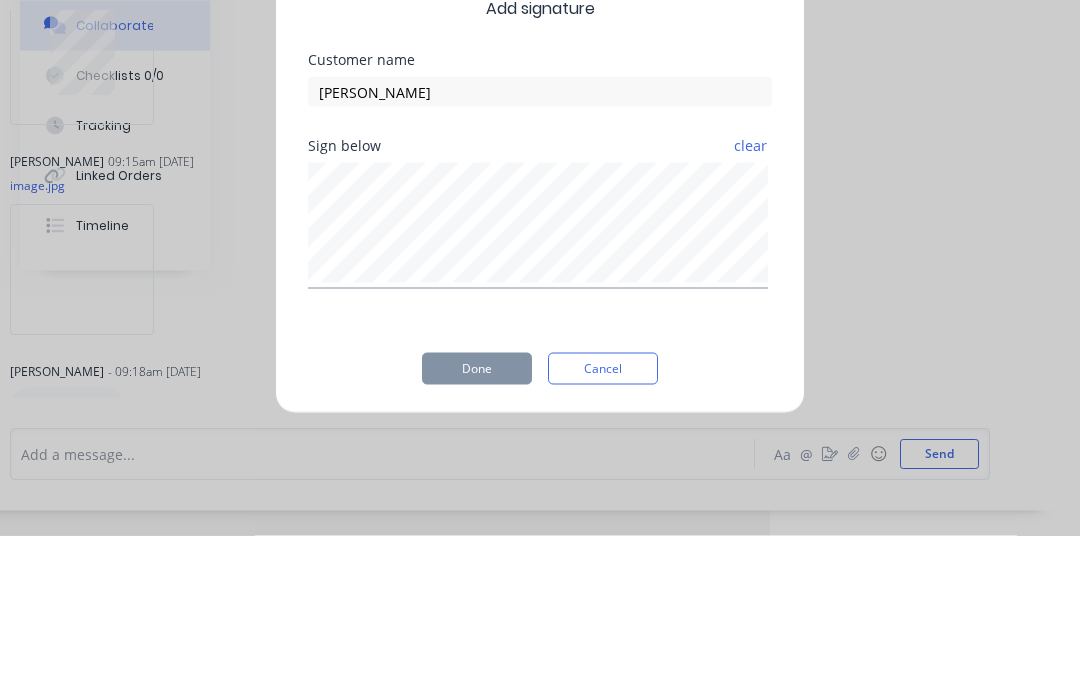 click on "Add signature Customer name [PERSON_NAME] Sign below clear   Done   Cancel" at bounding box center [540, 345] 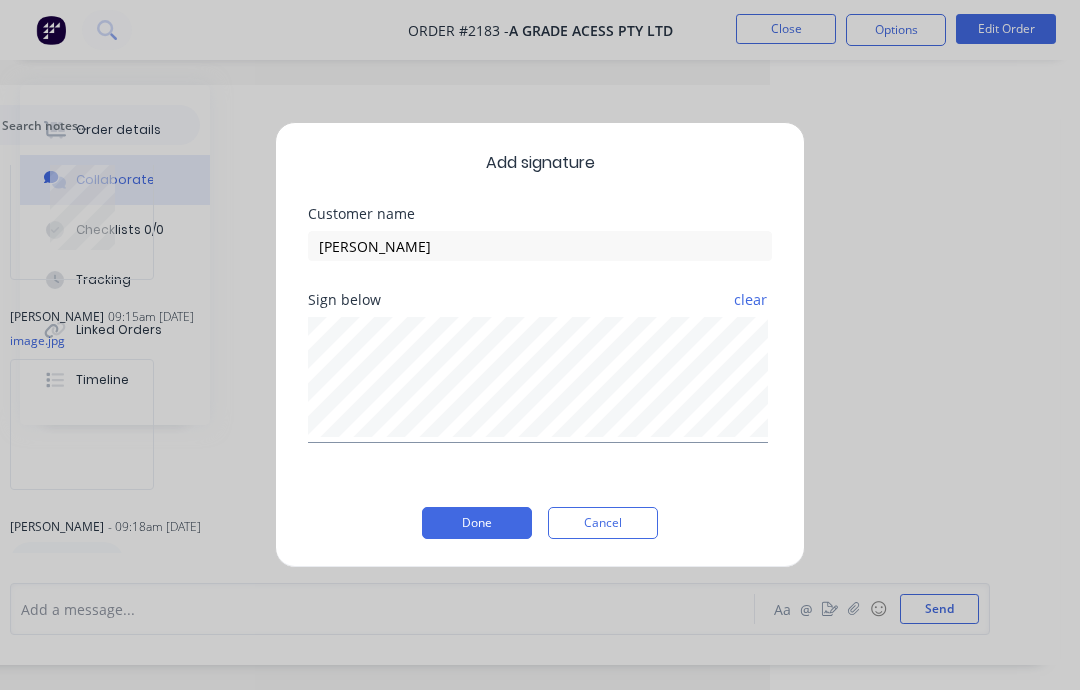 click on "Add signature Customer name [PERSON_NAME] Sign below clear   Done   Cancel" at bounding box center (540, 345) 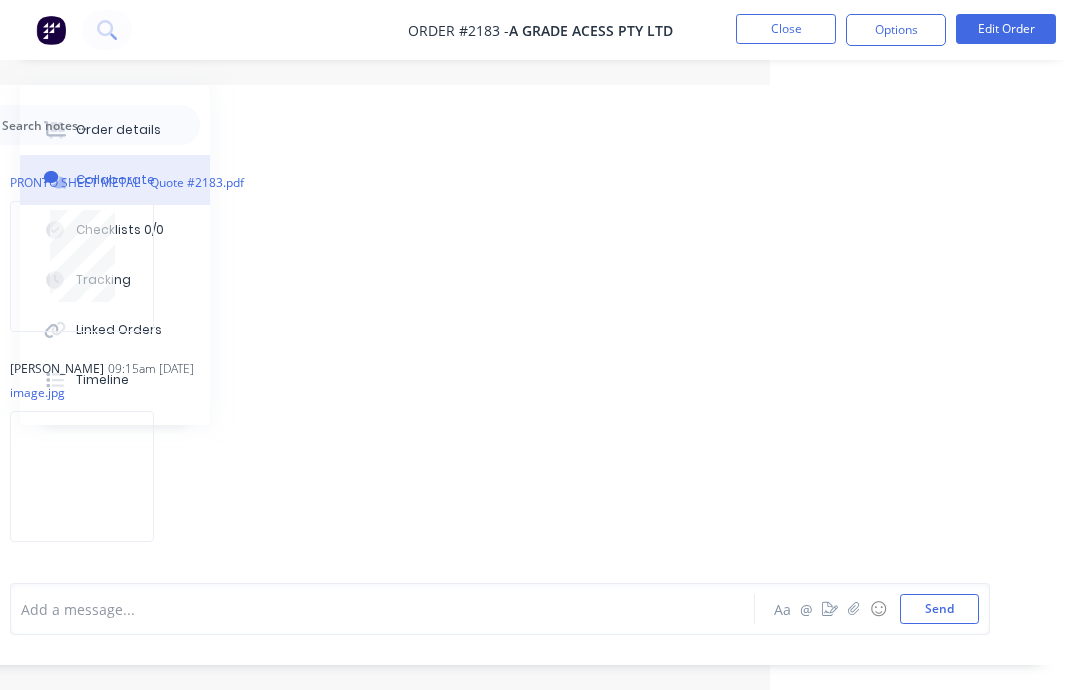 scroll, scrollTop: 420, scrollLeft: 0, axis: vertical 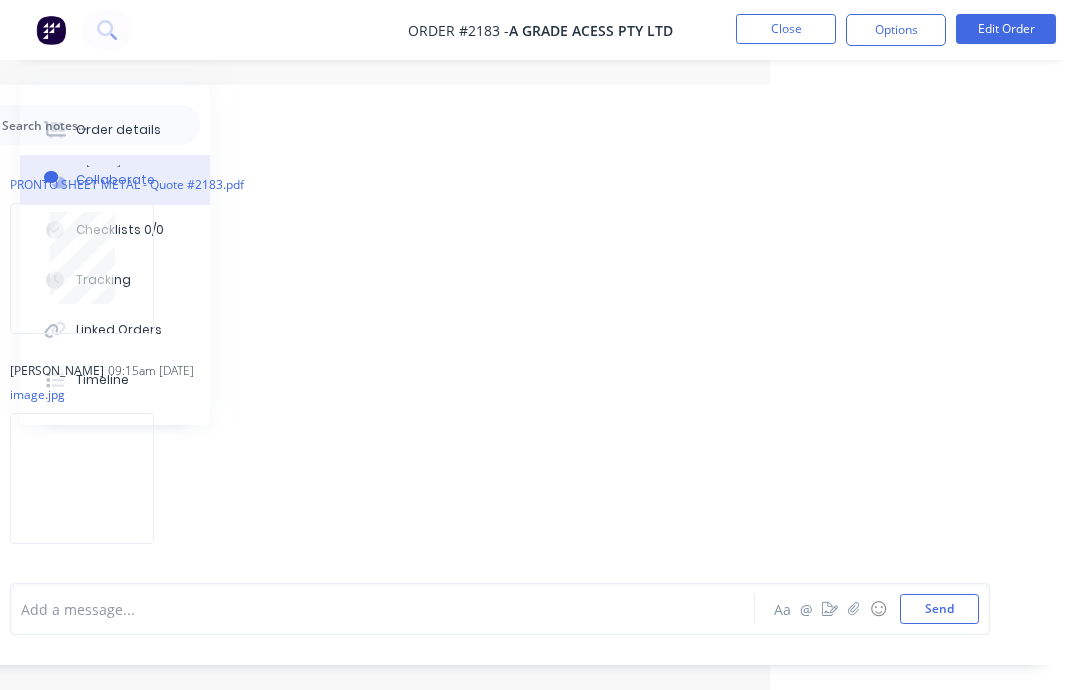 click on "Close" at bounding box center [786, 29] 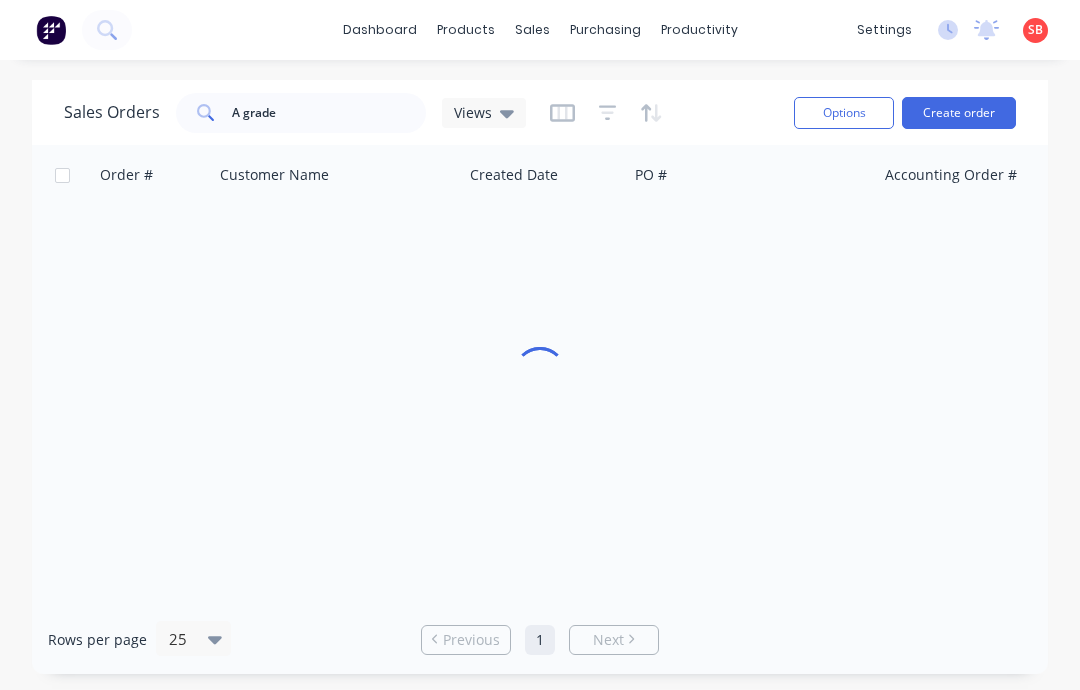 scroll, scrollTop: 80, scrollLeft: 0, axis: vertical 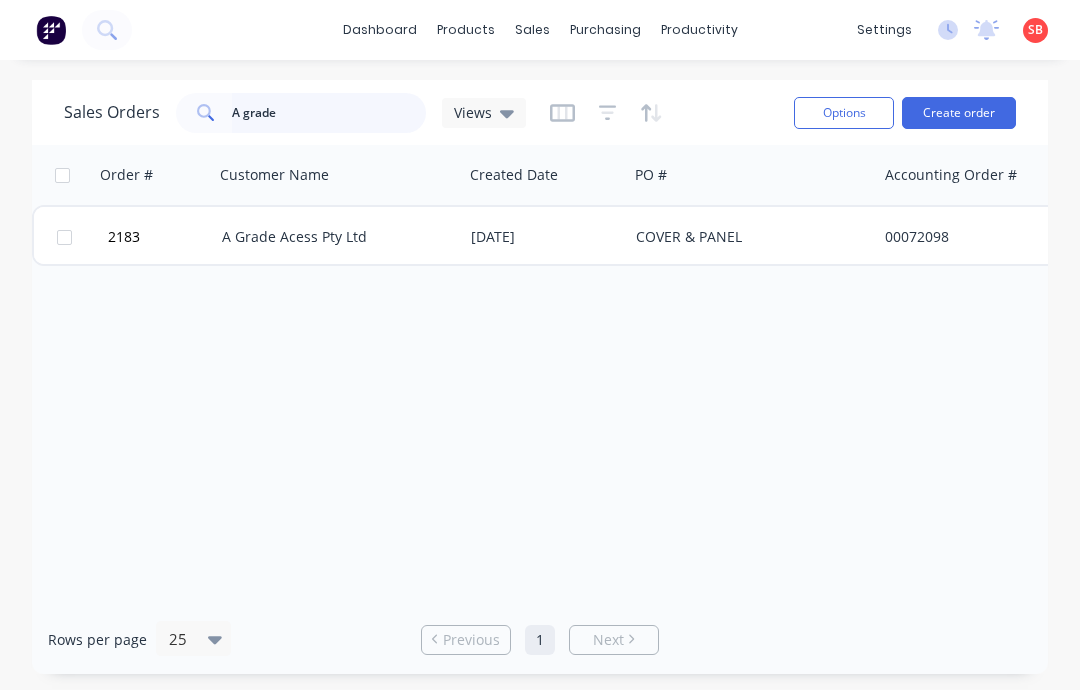 click on "A grade" at bounding box center (329, 113) 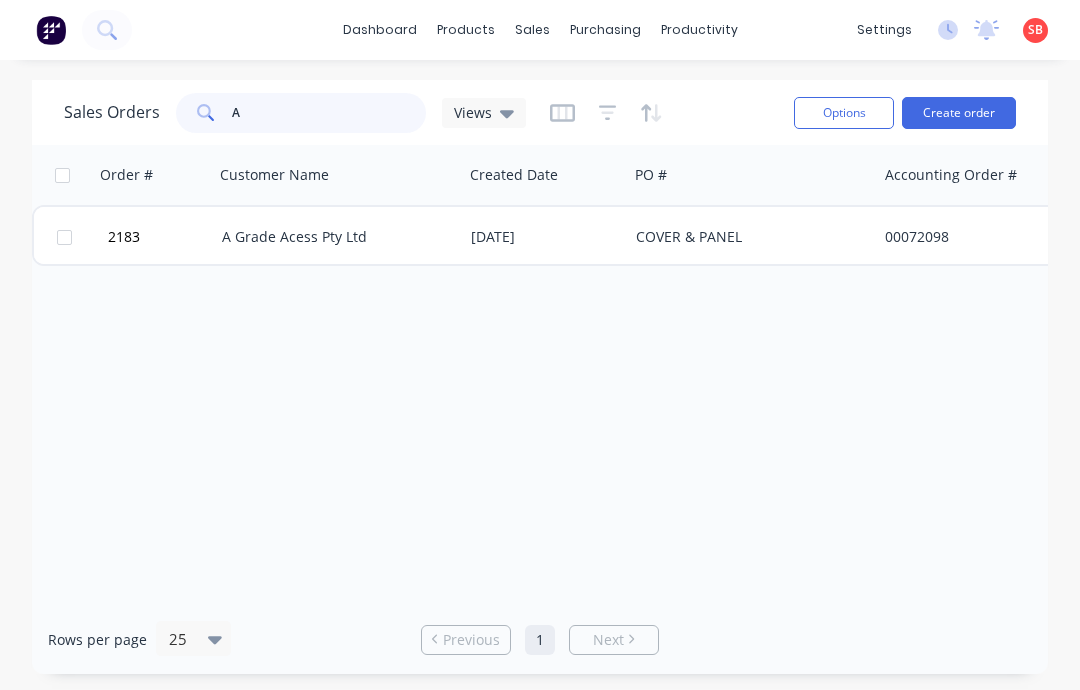 type on "A" 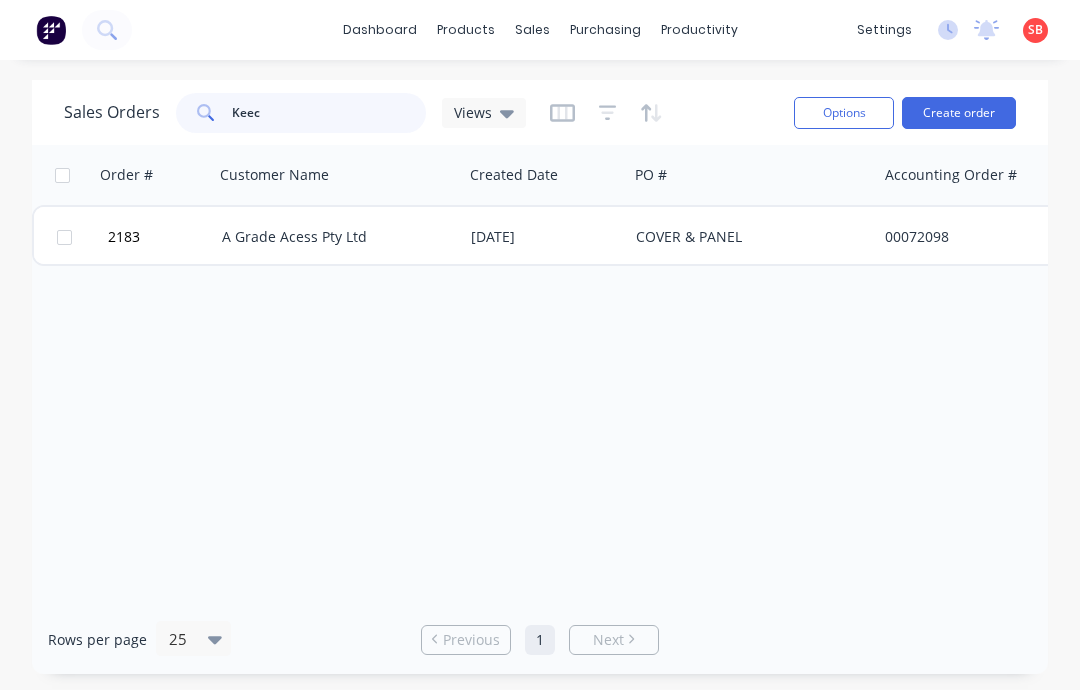 type on "Keece" 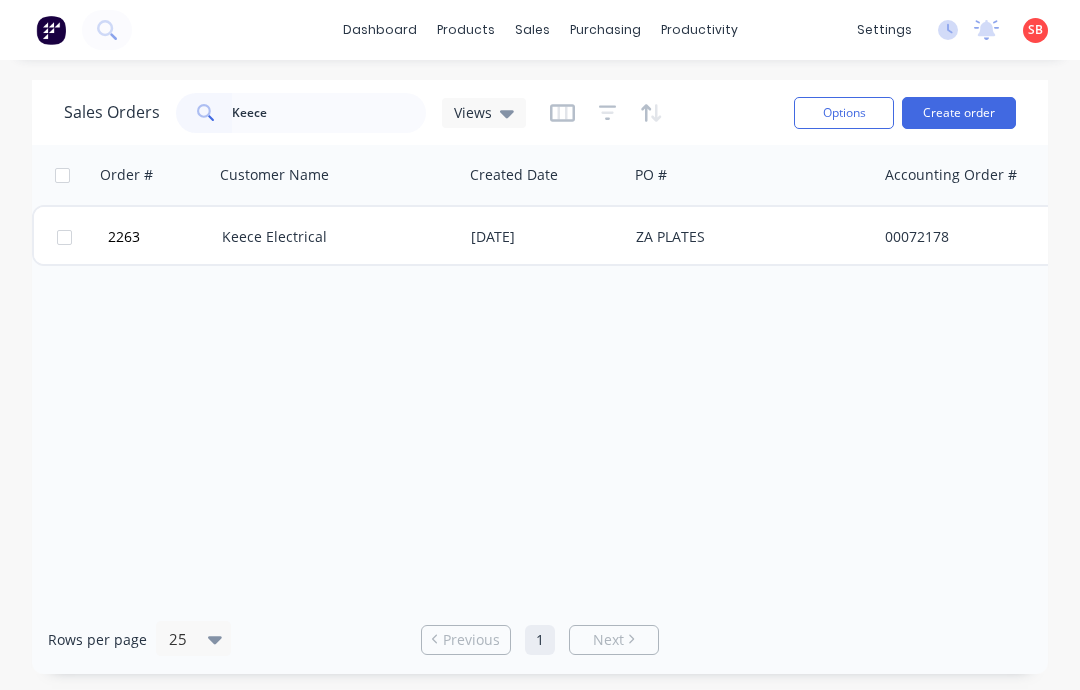 click on "Keece Electrical" at bounding box center [333, 237] 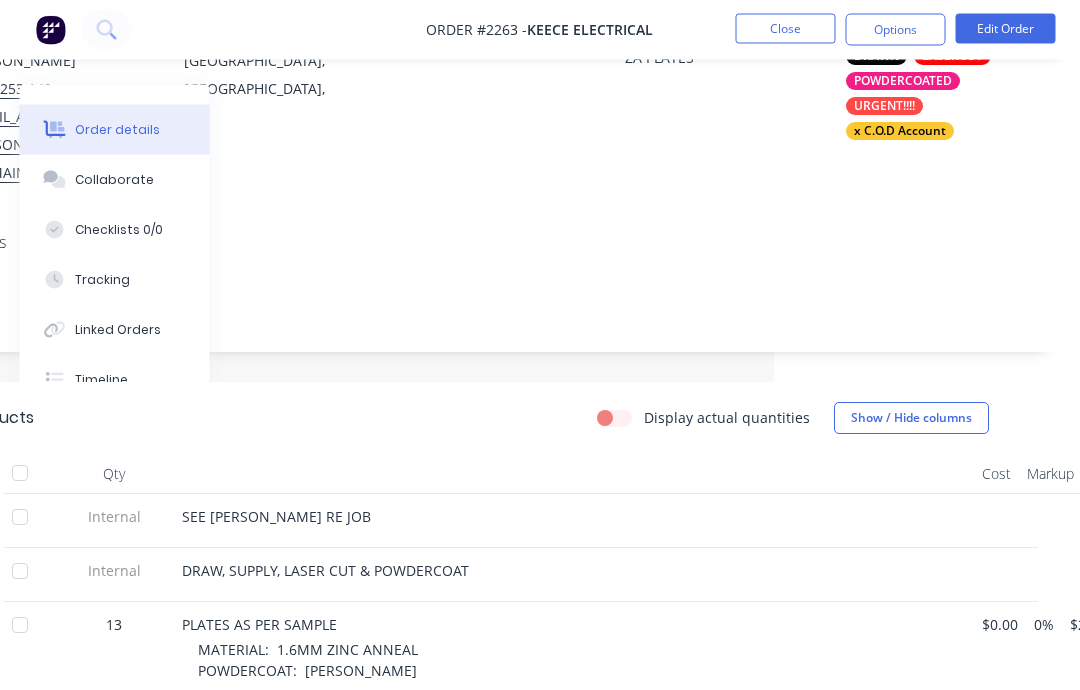 scroll, scrollTop: 0, scrollLeft: 305, axis: horizontal 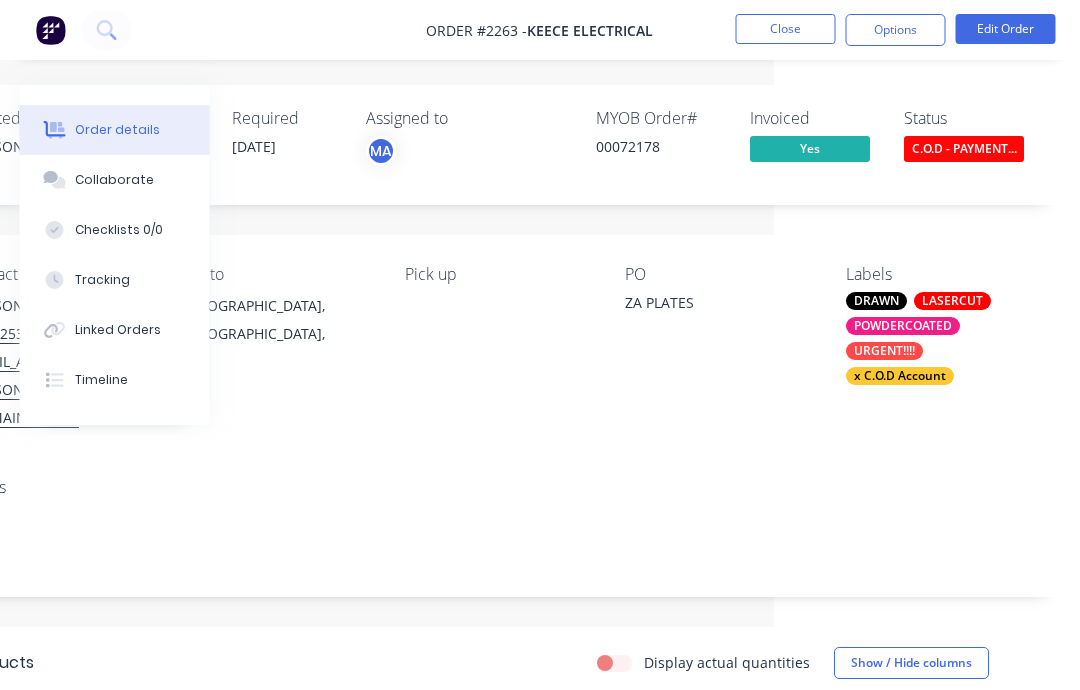 click on "Collaborate" at bounding box center [115, 180] 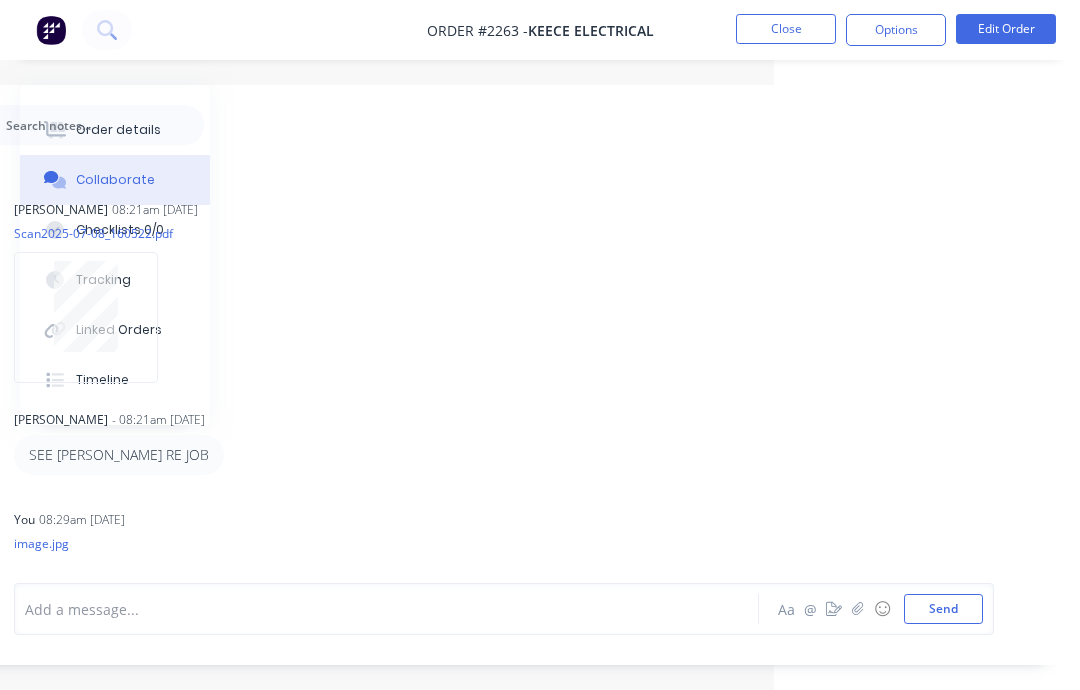 scroll, scrollTop: 0, scrollLeft: 0, axis: both 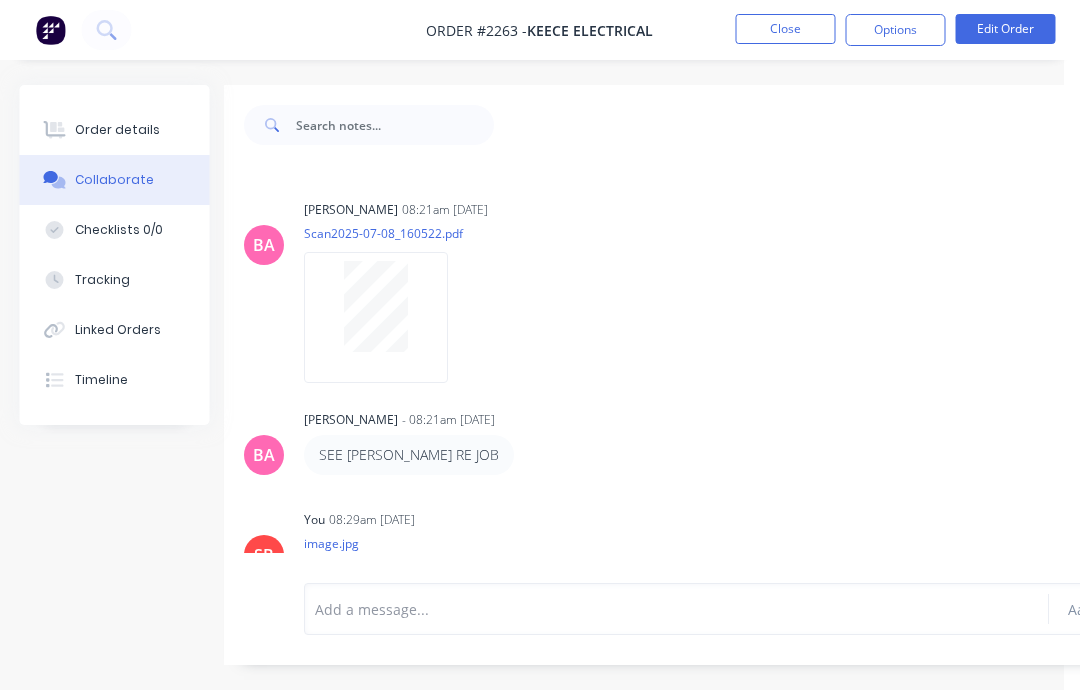 click on "Order details" at bounding box center (118, 130) 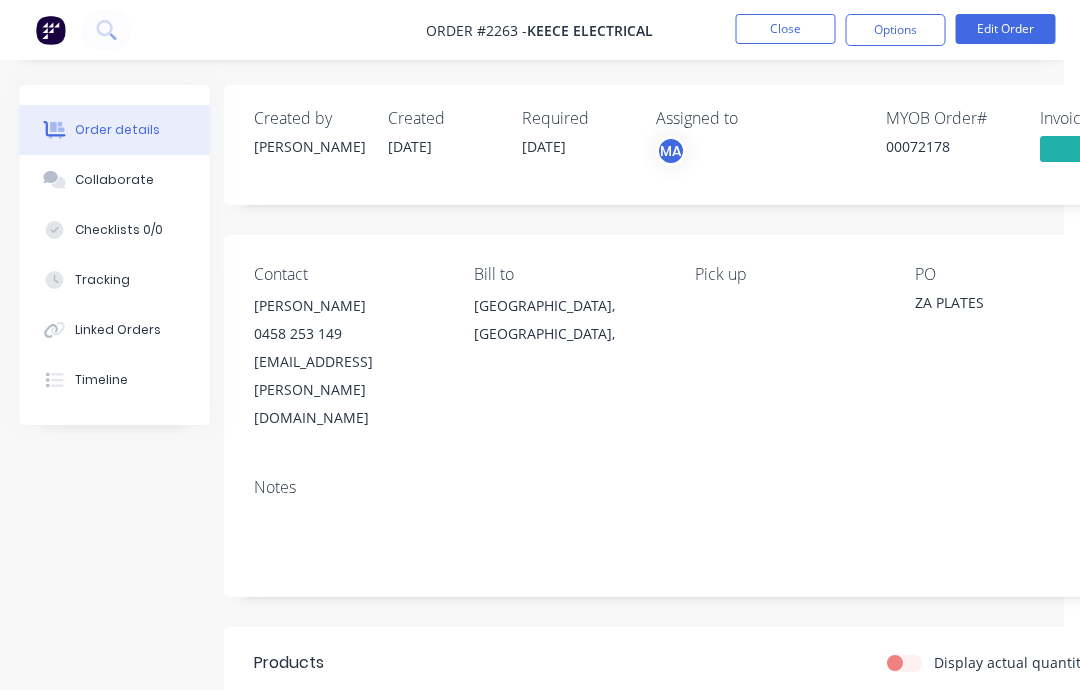 scroll, scrollTop: 0, scrollLeft: 16, axis: horizontal 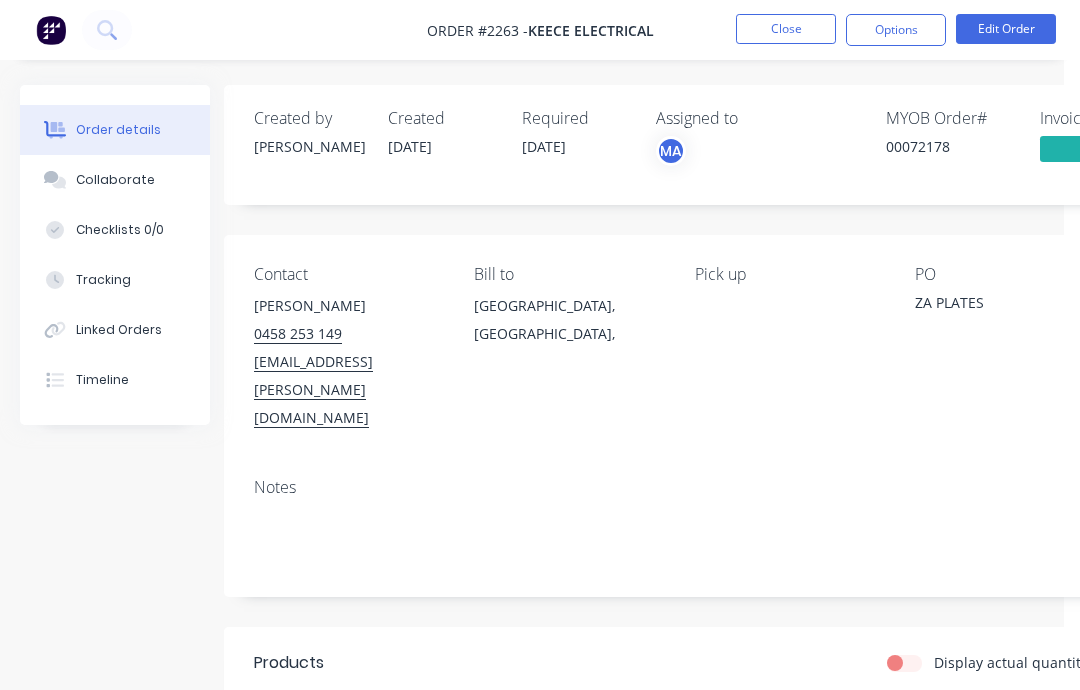 click on "Collaborate" at bounding box center [115, 180] 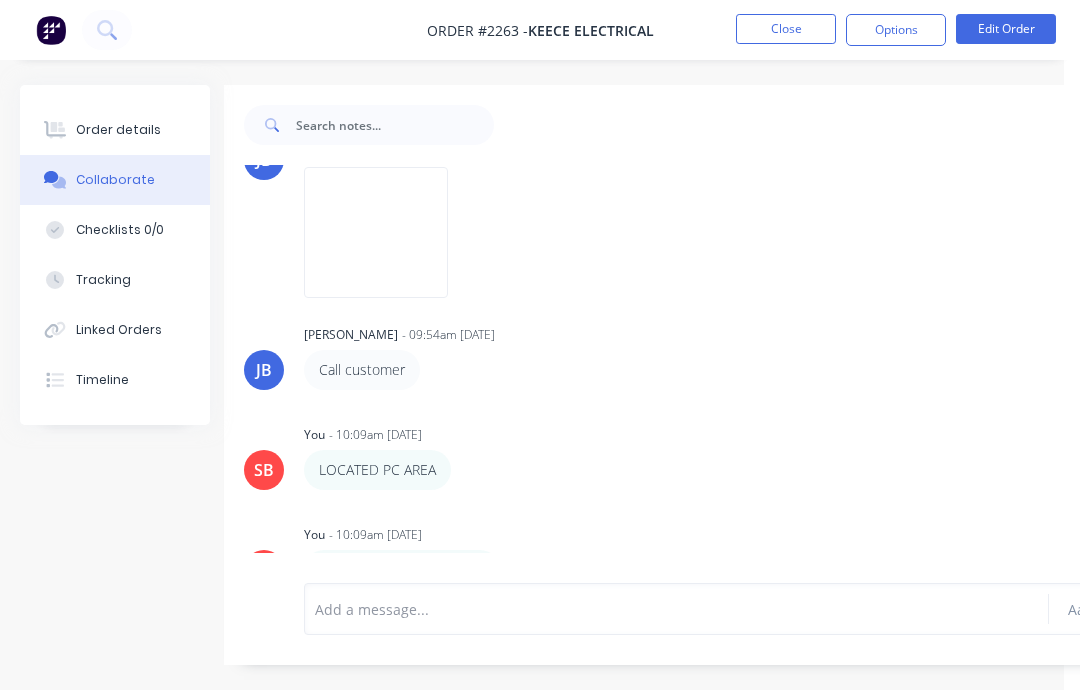 scroll, scrollTop: 909, scrollLeft: 0, axis: vertical 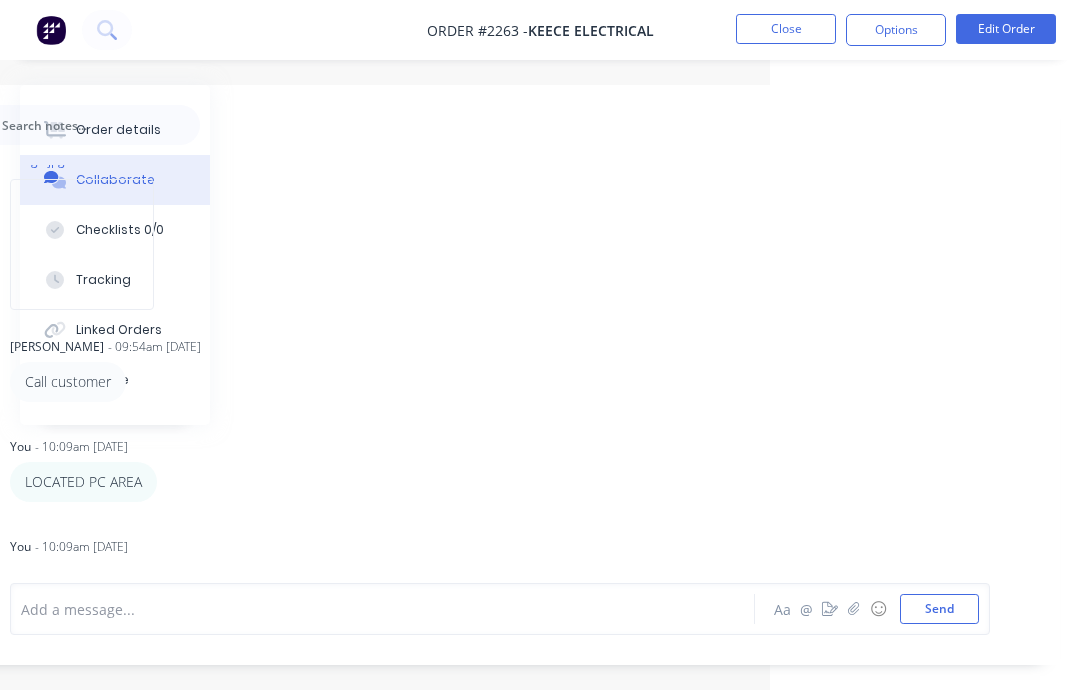 click at bounding box center [830, 609] 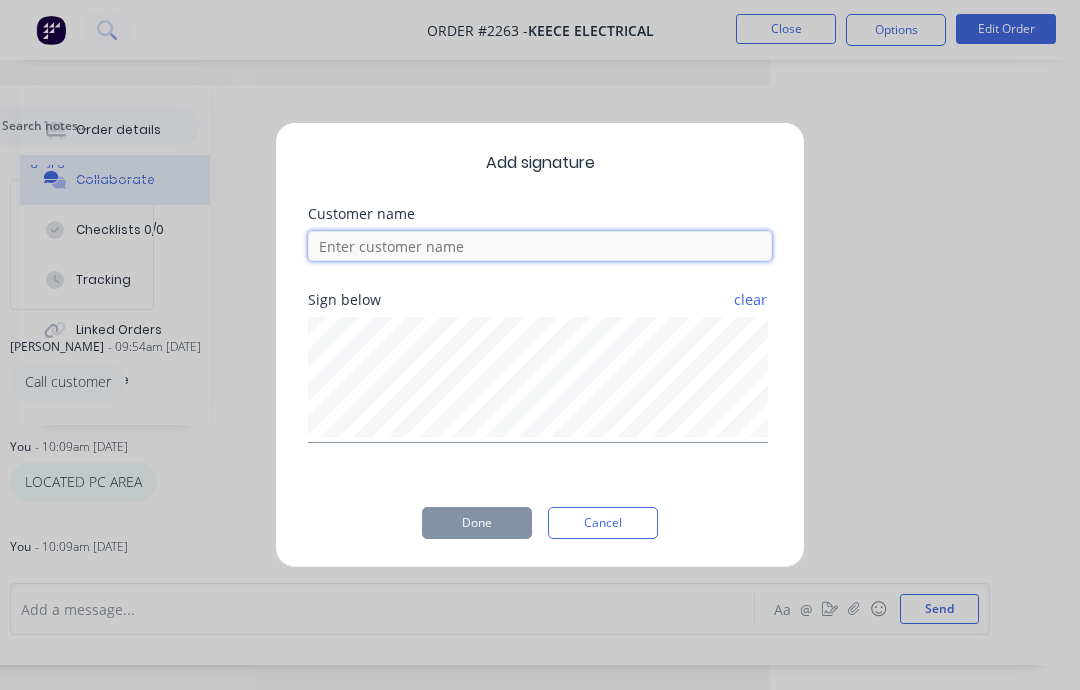 click at bounding box center [540, 246] 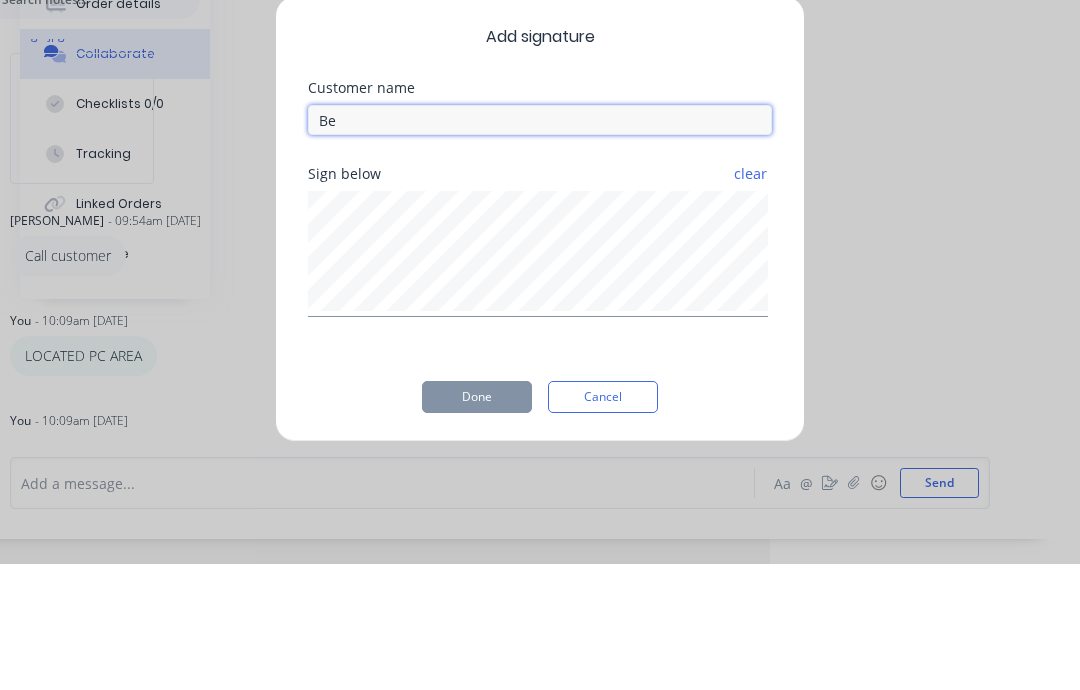 type on "Ben" 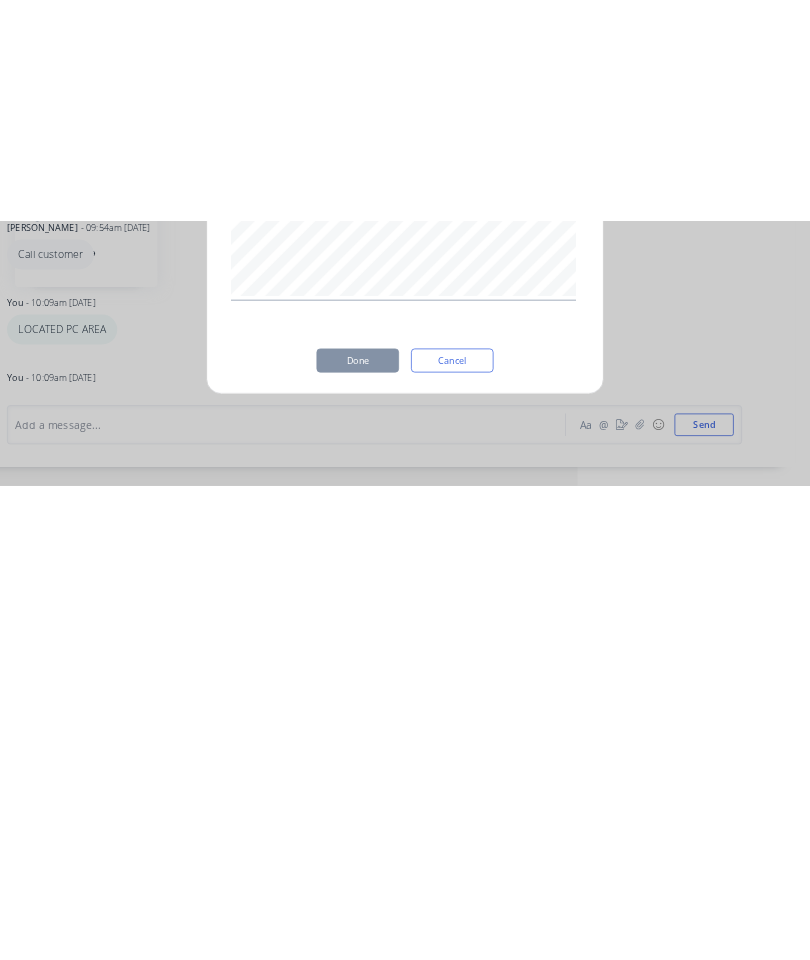 scroll, scrollTop: 67, scrollLeft: 0, axis: vertical 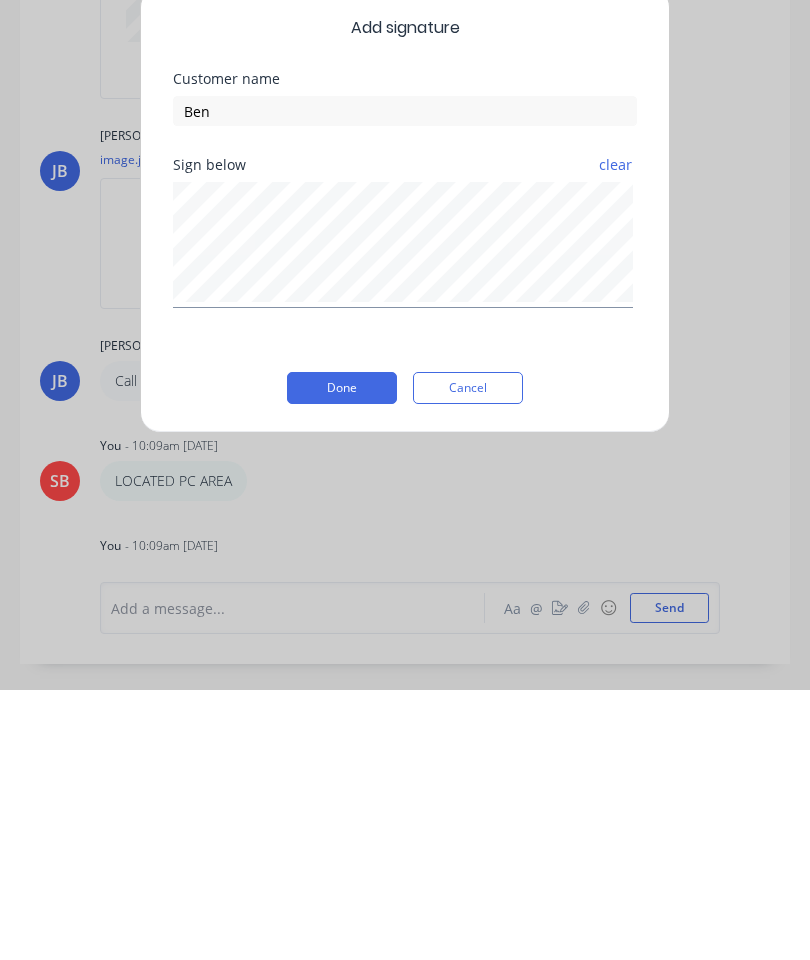 click on "Done" at bounding box center [342, 658] 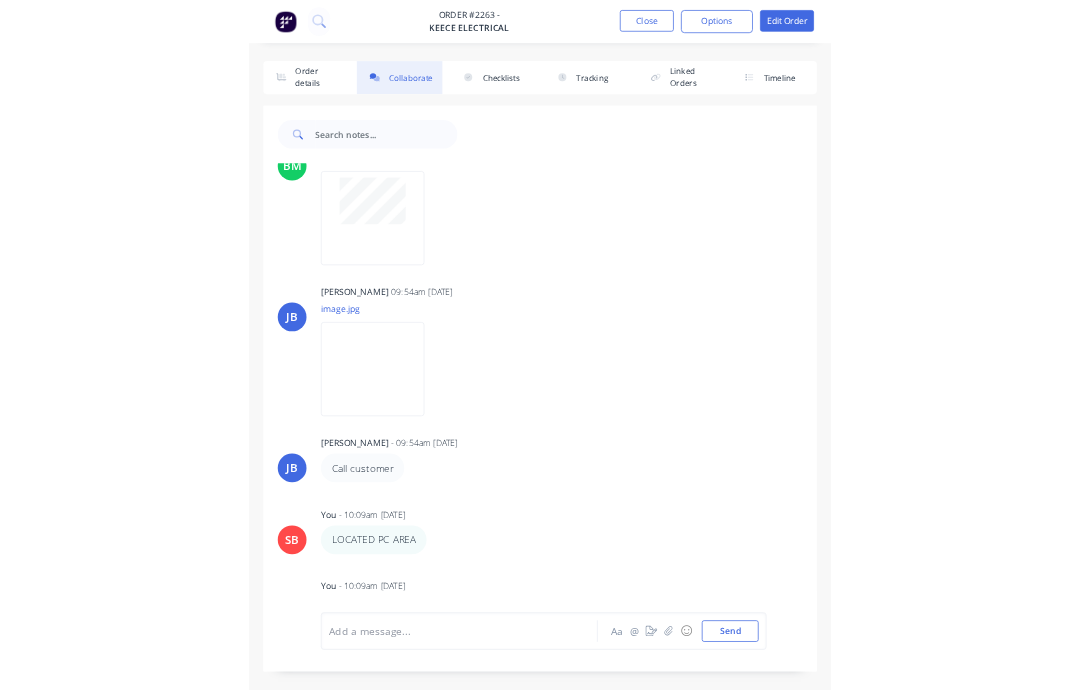 scroll, scrollTop: 899, scrollLeft: 0, axis: vertical 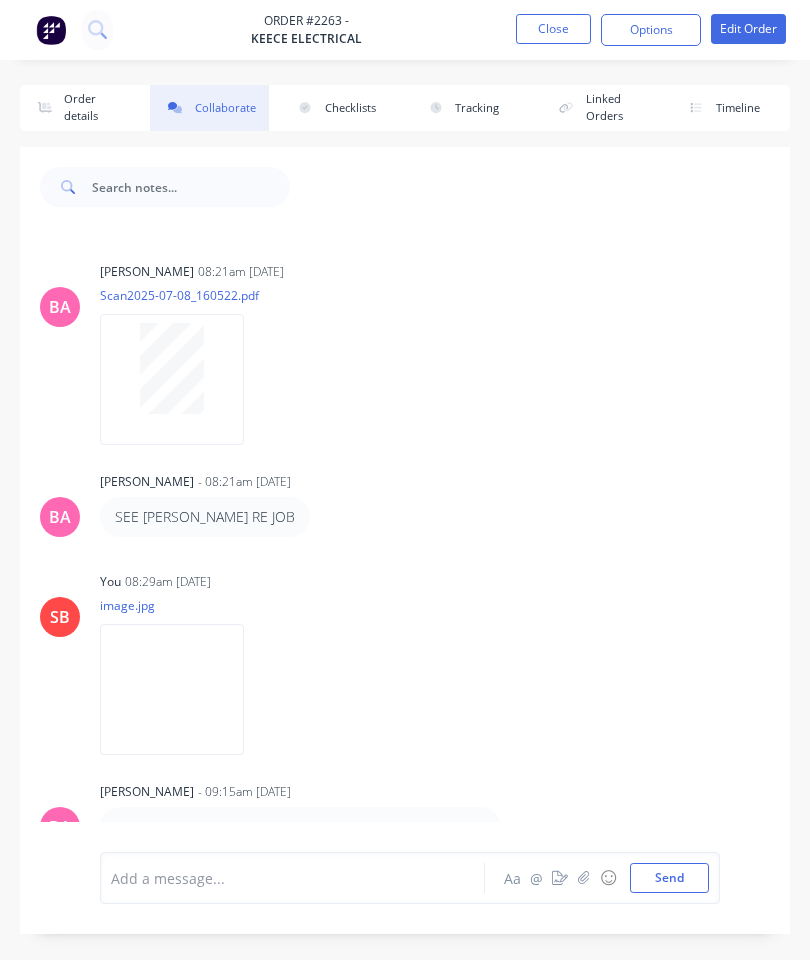 click on "Order details" at bounding box center [79, 108] 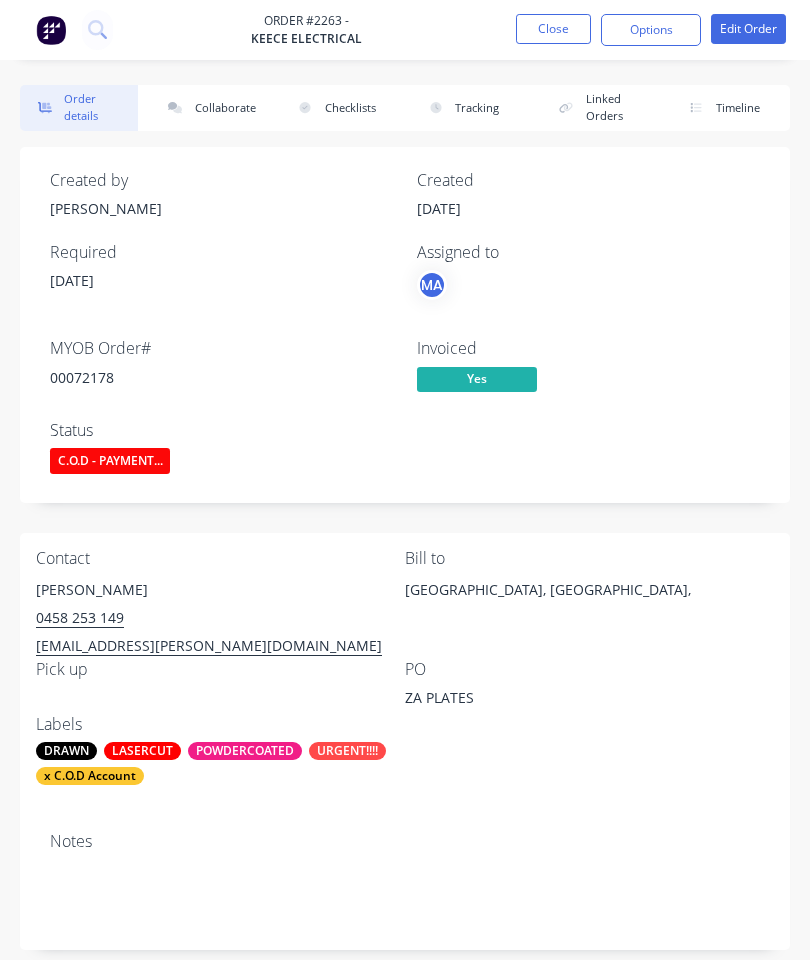 click on "C.O.D - PAYMENT..." at bounding box center [110, 460] 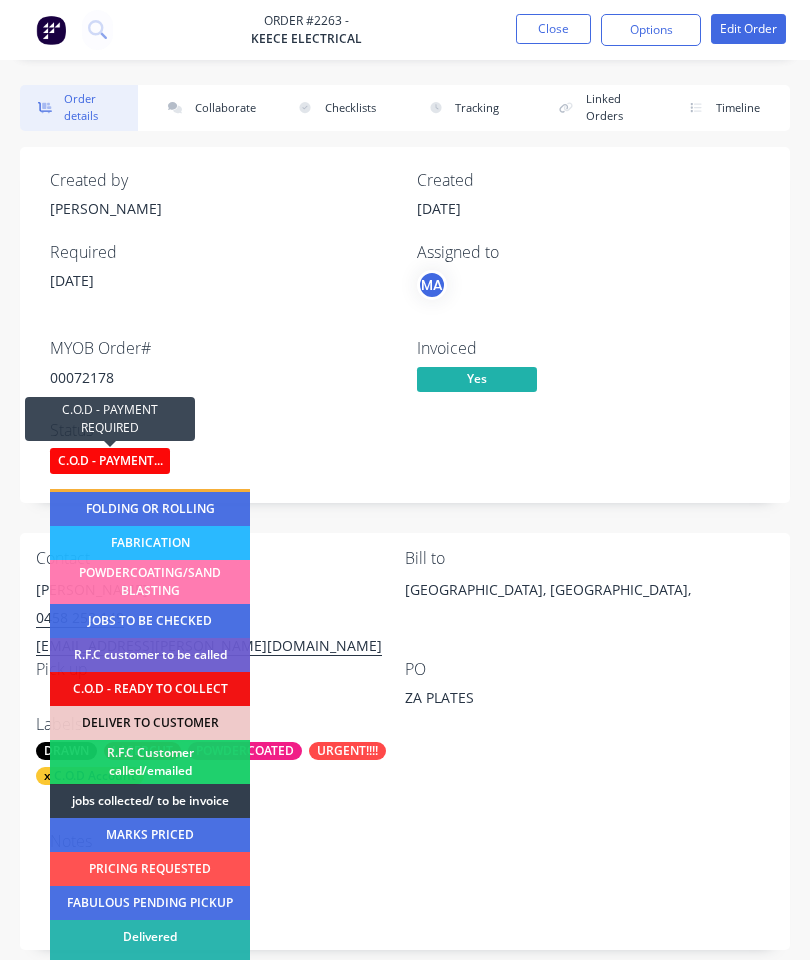 scroll, scrollTop: 166, scrollLeft: 0, axis: vertical 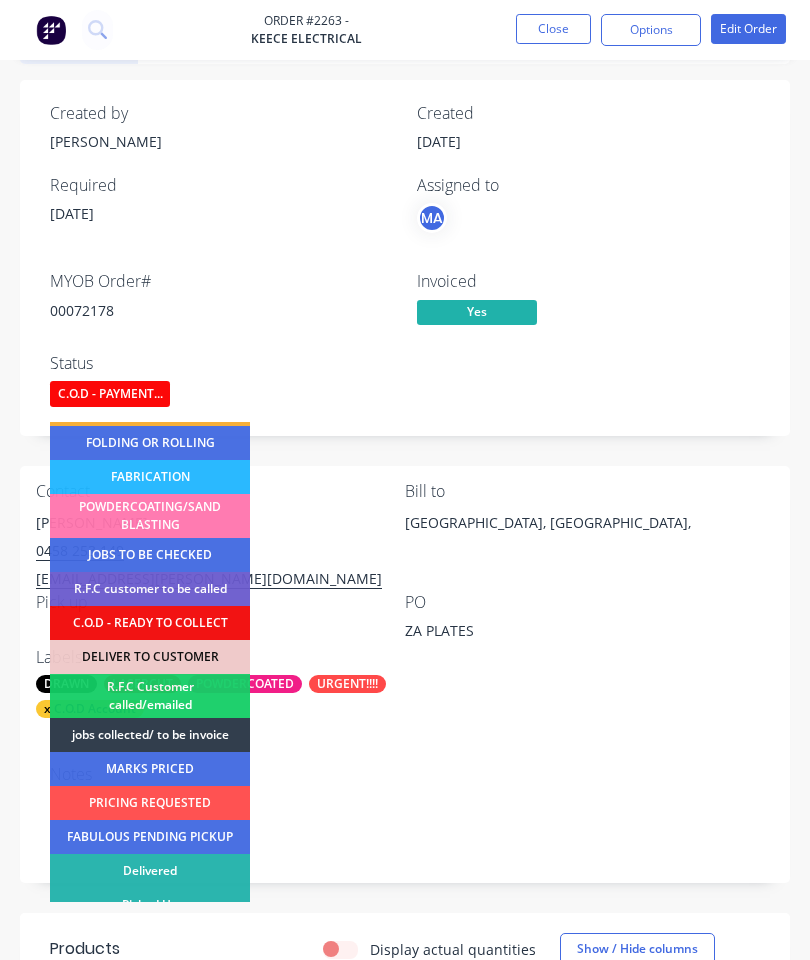 click on "Picked Up" at bounding box center (150, 905) 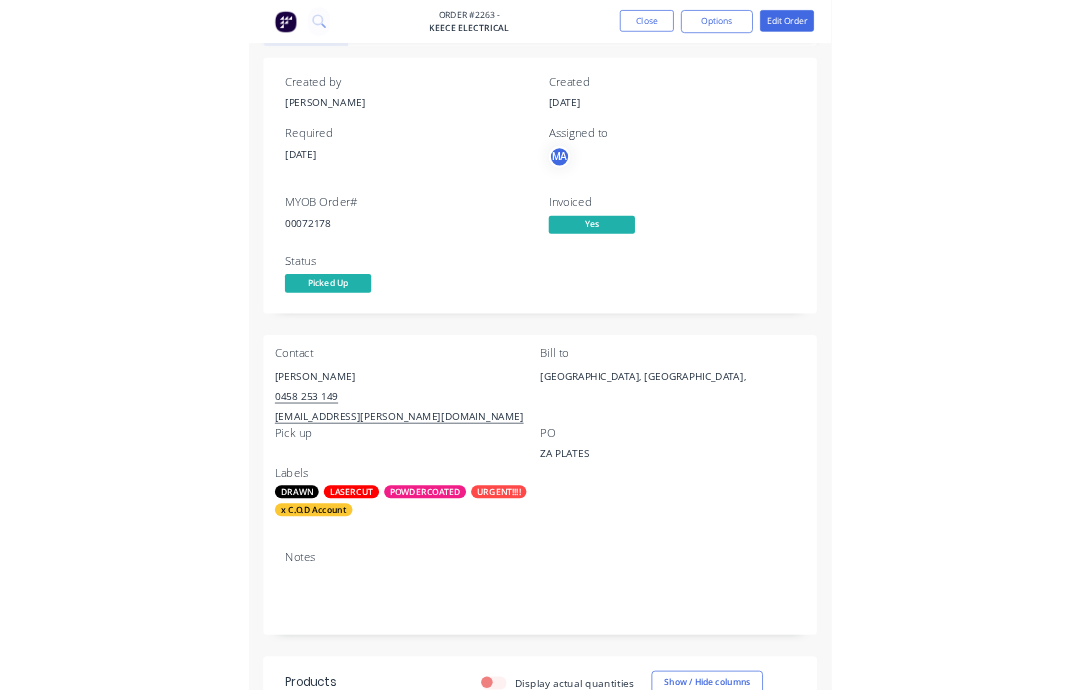 scroll, scrollTop: 0, scrollLeft: 0, axis: both 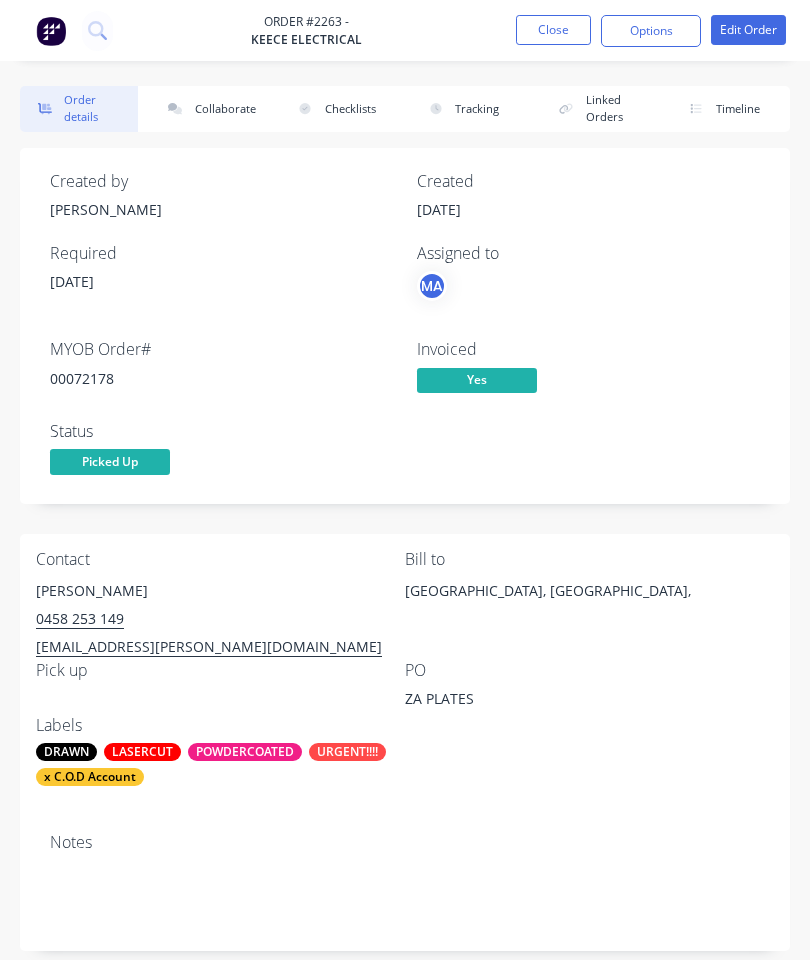 click on "Options" at bounding box center [651, 30] 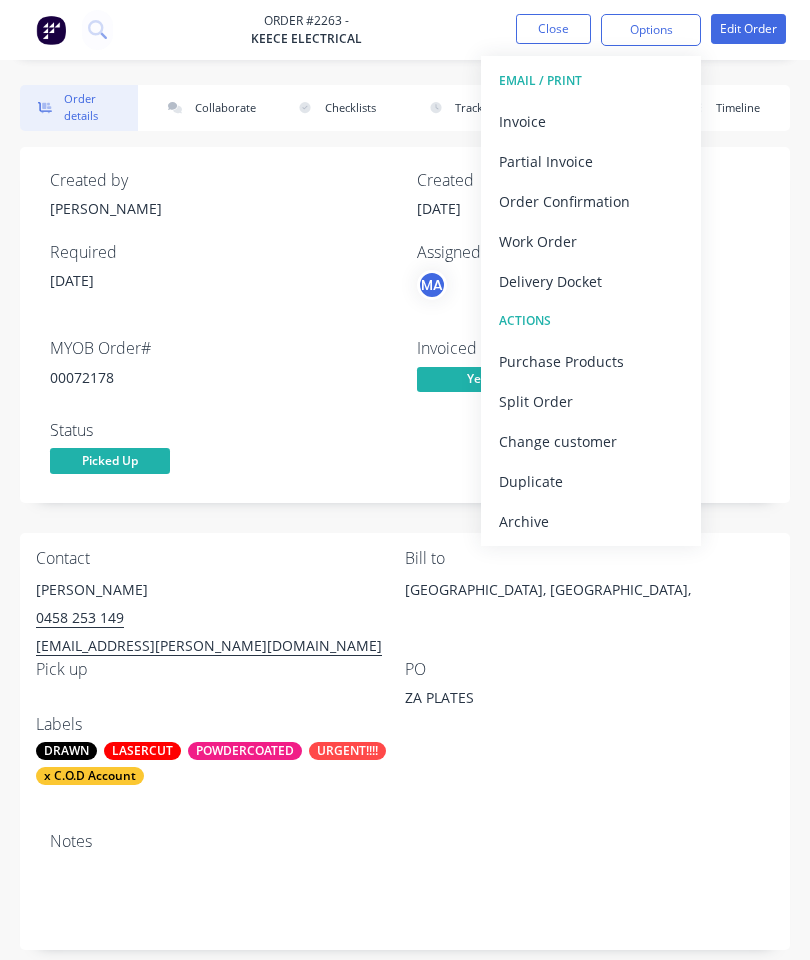 click on "Archive" at bounding box center [591, 521] 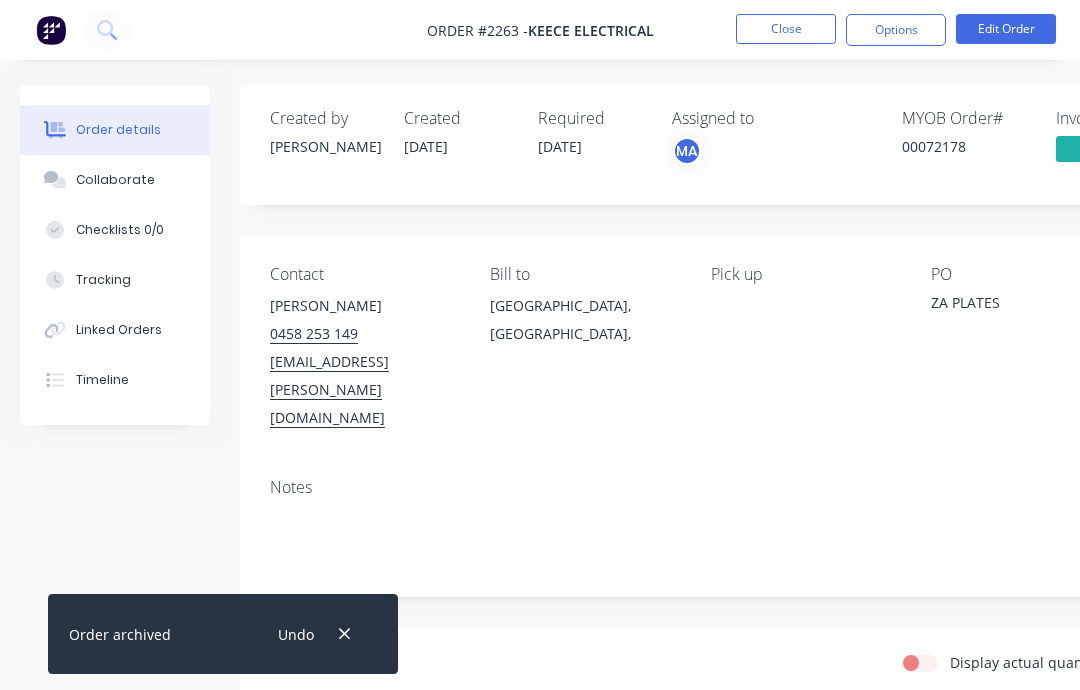 click on "Close" at bounding box center [786, 29] 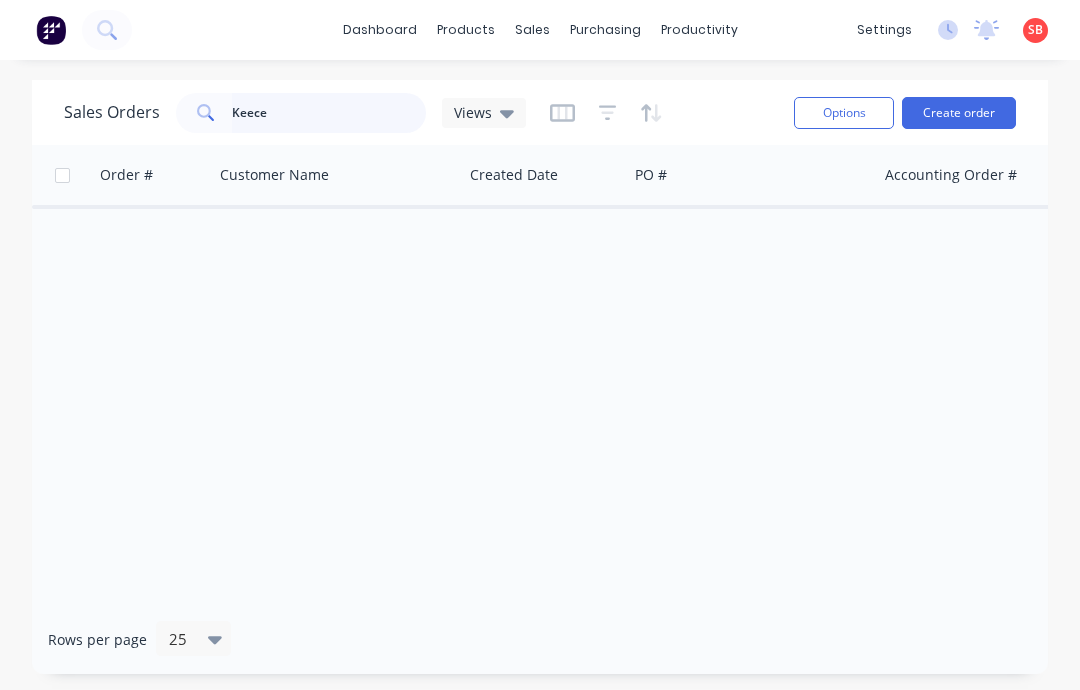 click on "Keece" at bounding box center [329, 113] 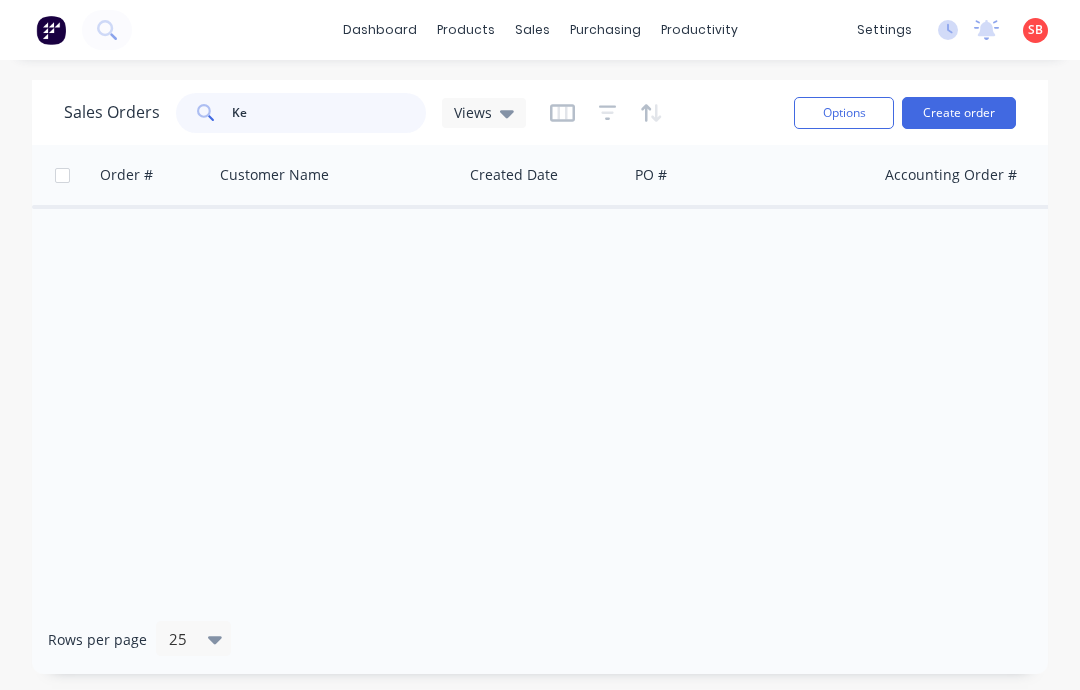 type on "K" 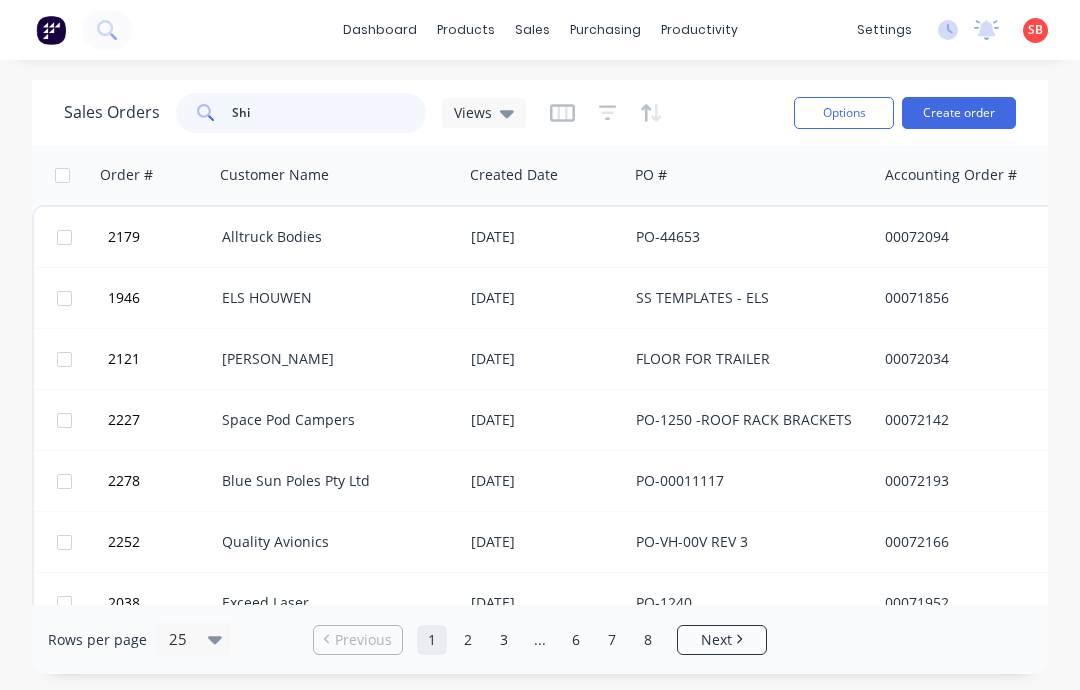 type on "Shin" 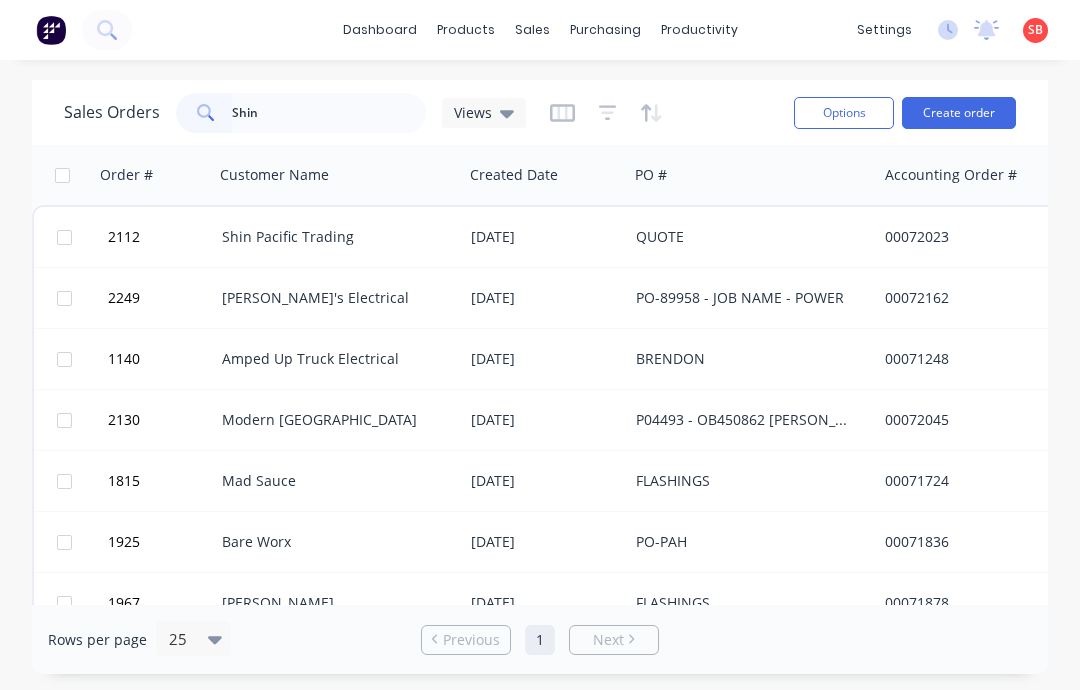 click on "Shin Pacific Trading" at bounding box center [333, 237] 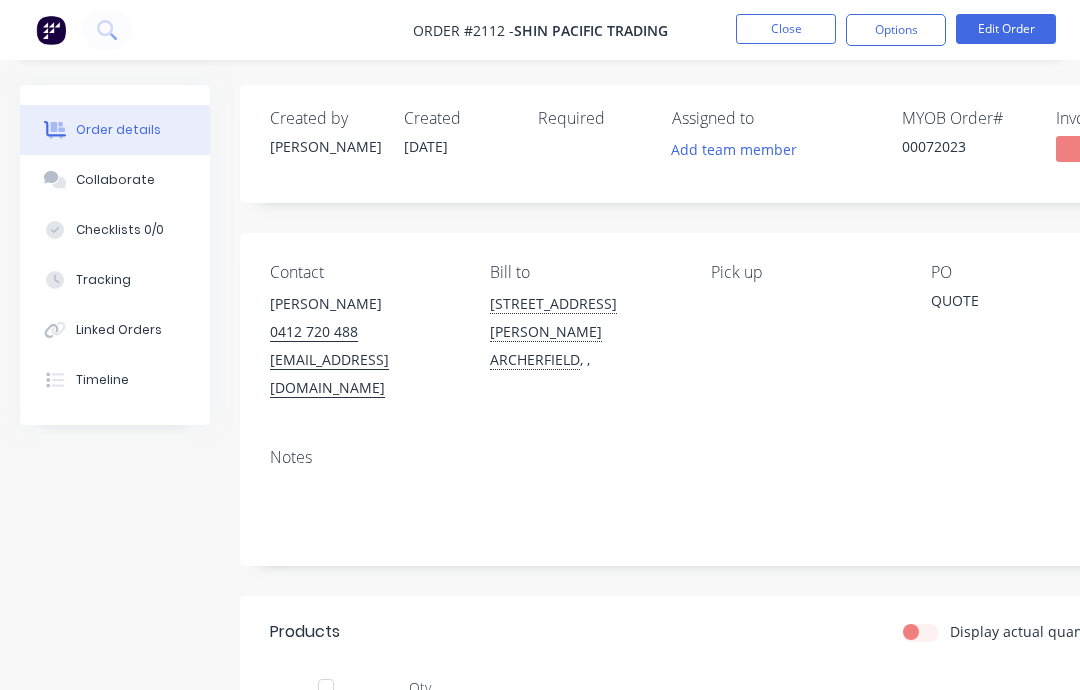 click on "Collaborate" at bounding box center [115, 180] 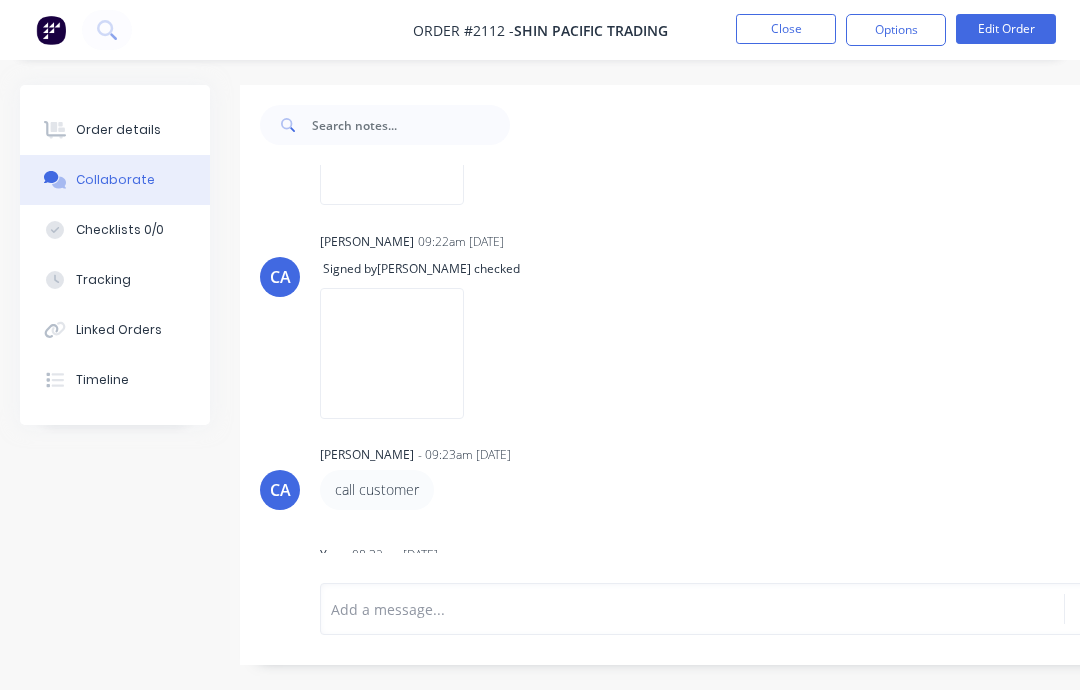 scroll, scrollTop: 879, scrollLeft: 0, axis: vertical 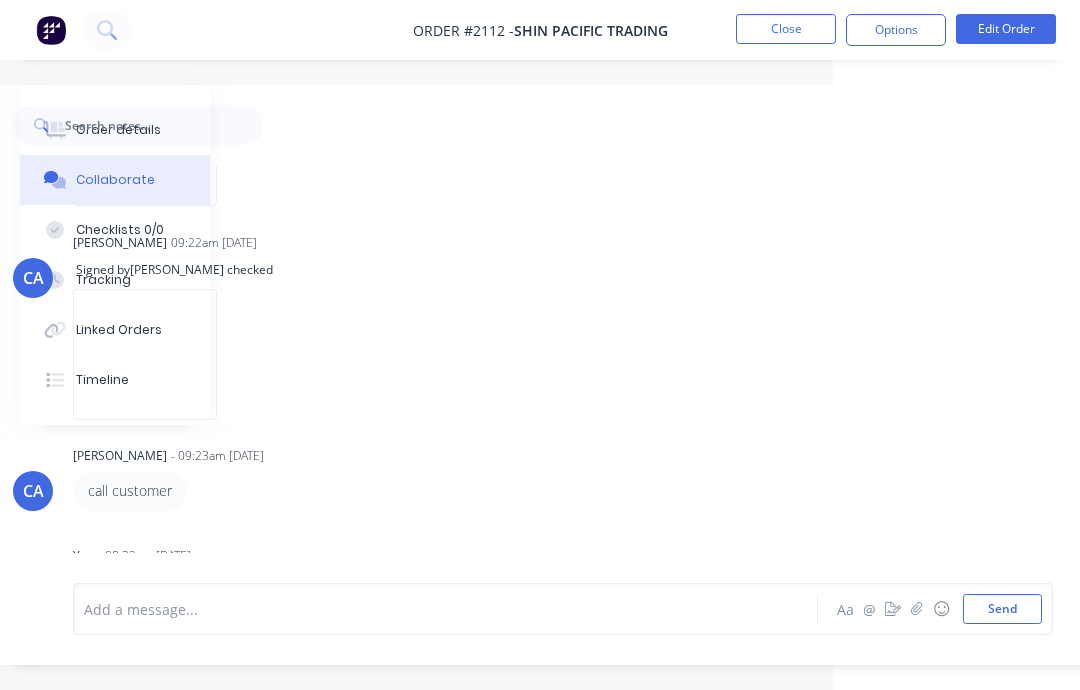 click 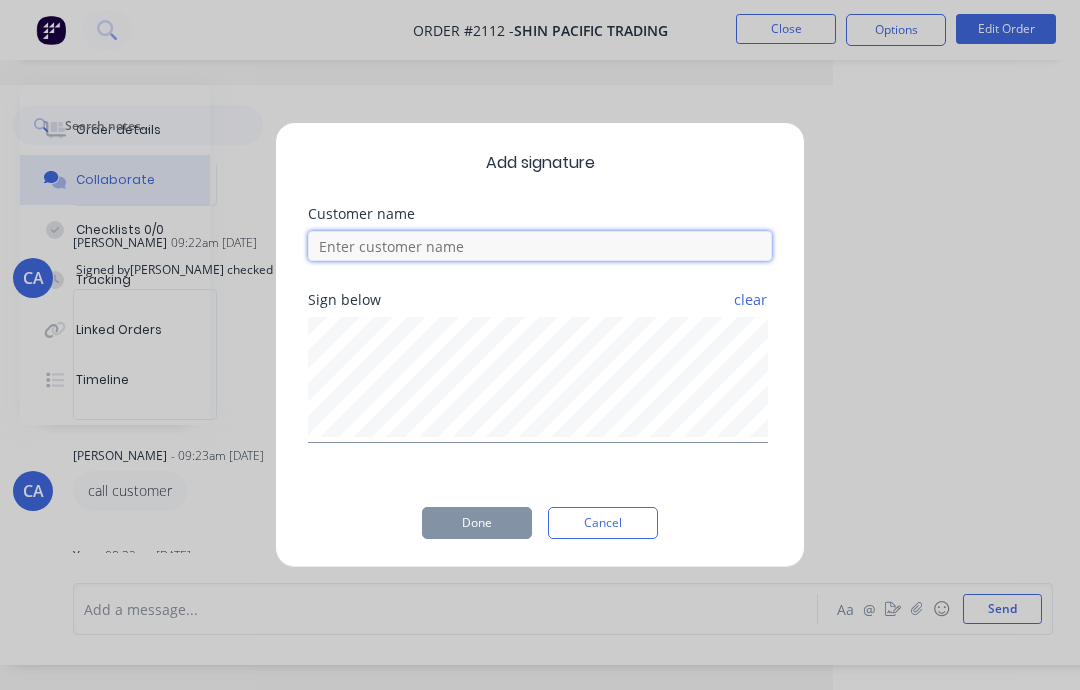 click at bounding box center [540, 246] 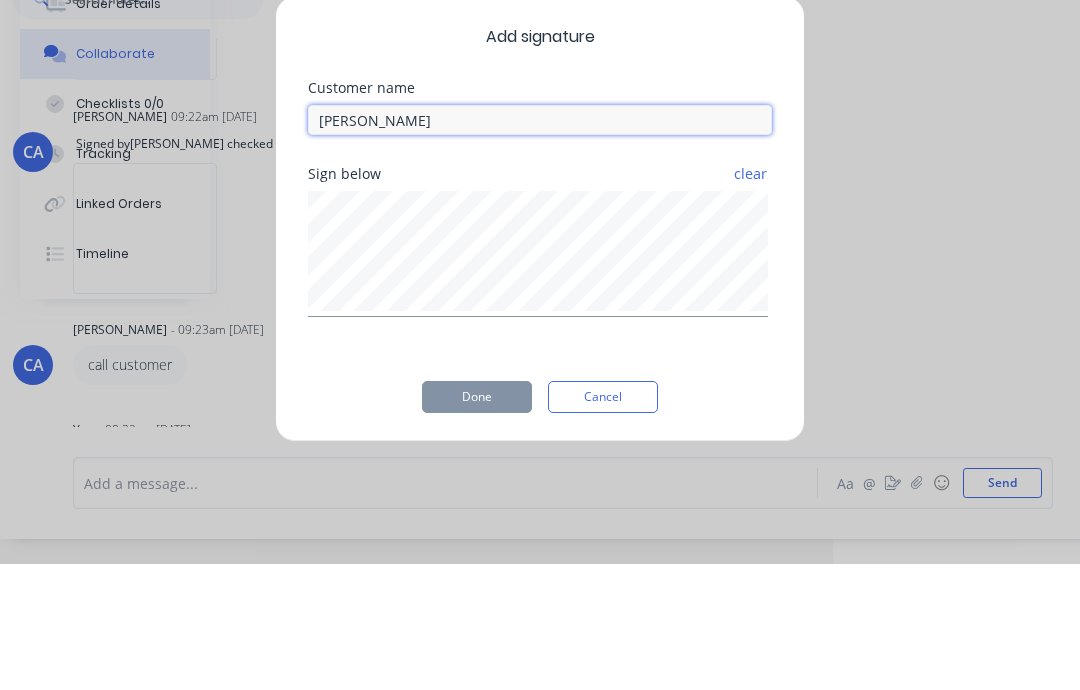 type on "[PERSON_NAME]" 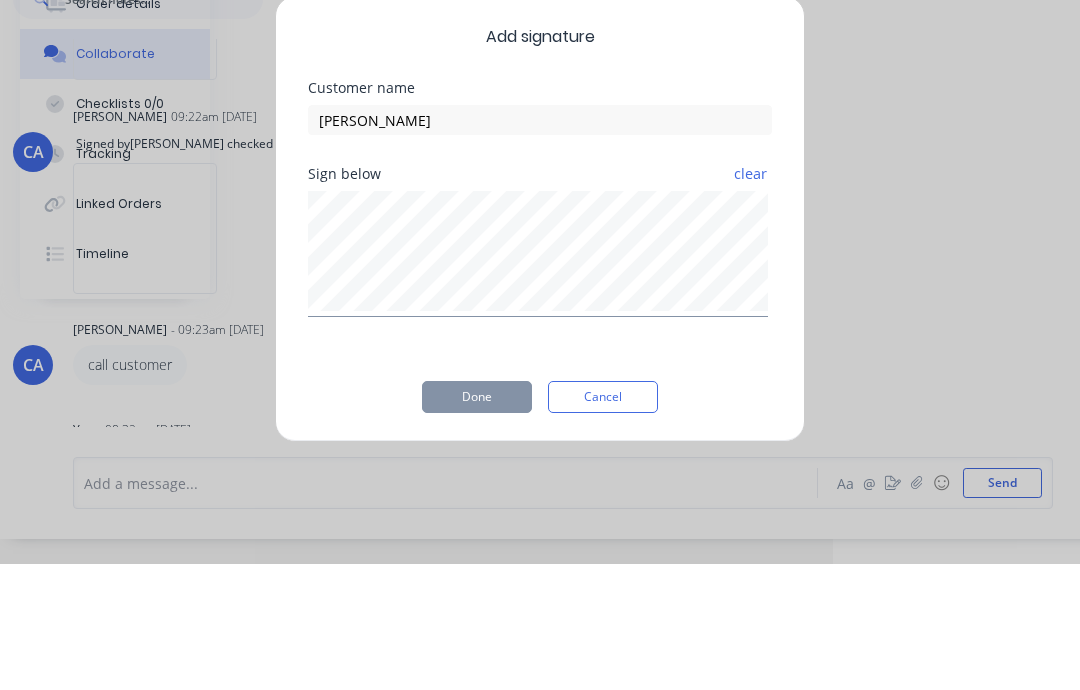 click on "Add signature Customer name [PERSON_NAME] Sign below clear   Done   Cancel" at bounding box center [540, 345] 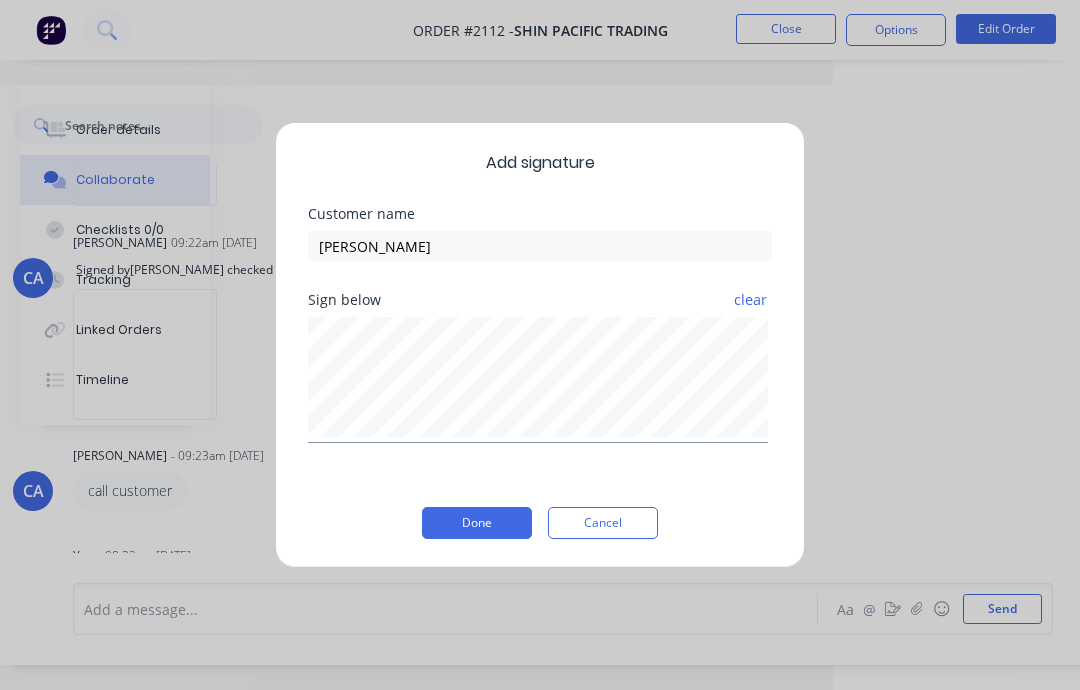 click on "Done" at bounding box center [477, 523] 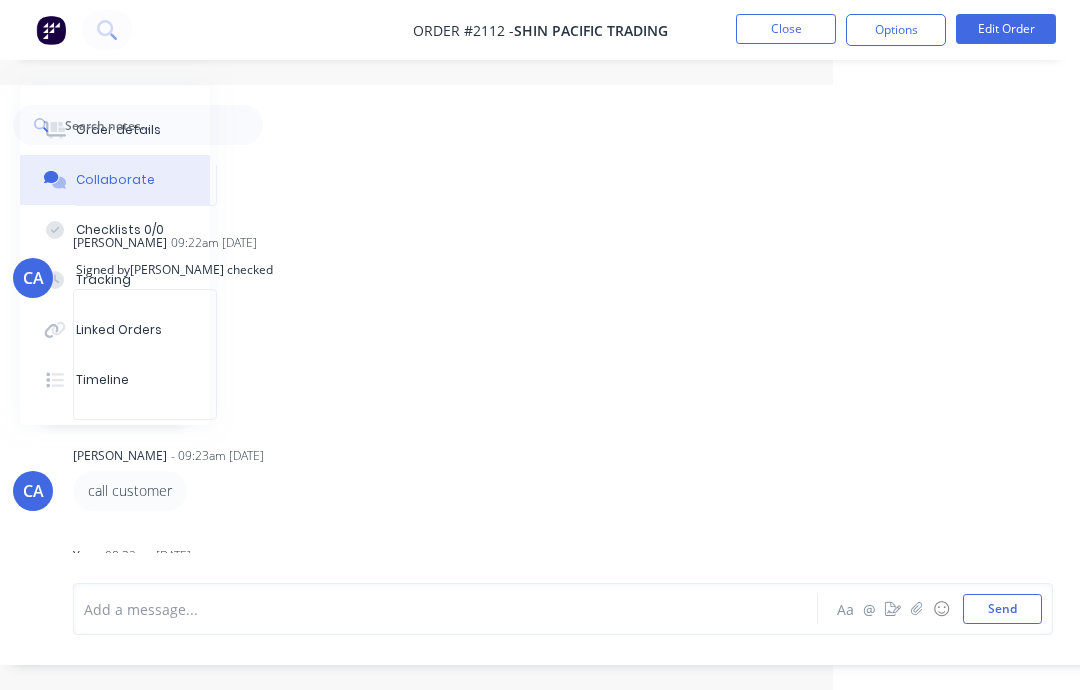 scroll, scrollTop: 1081, scrollLeft: 0, axis: vertical 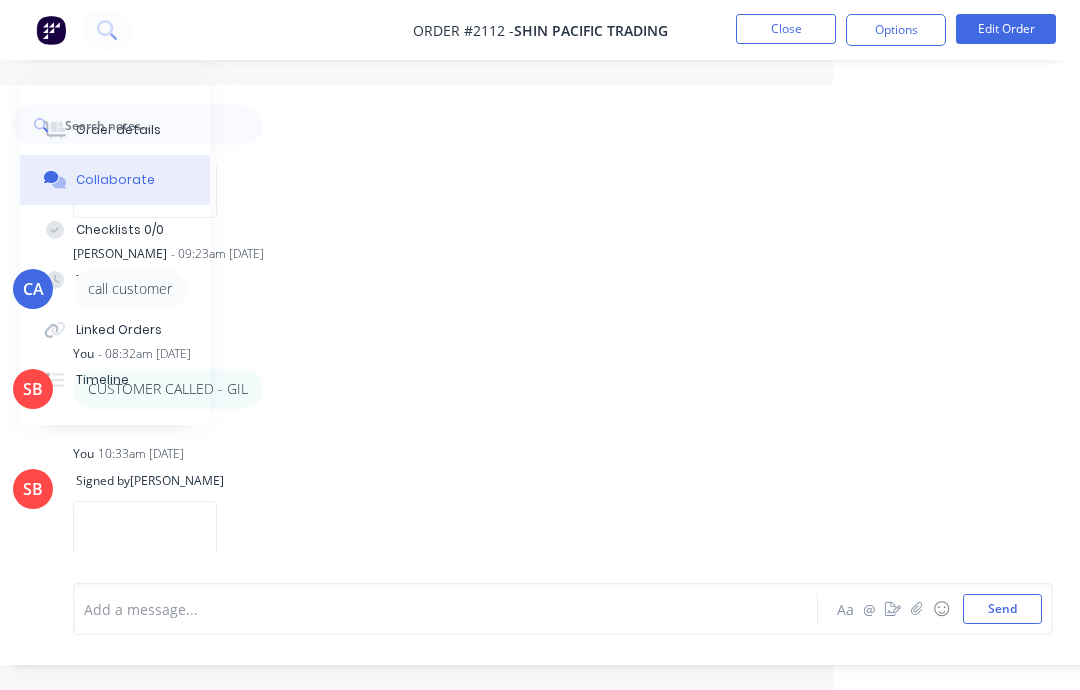 click on "Send" at bounding box center (1002, 609) 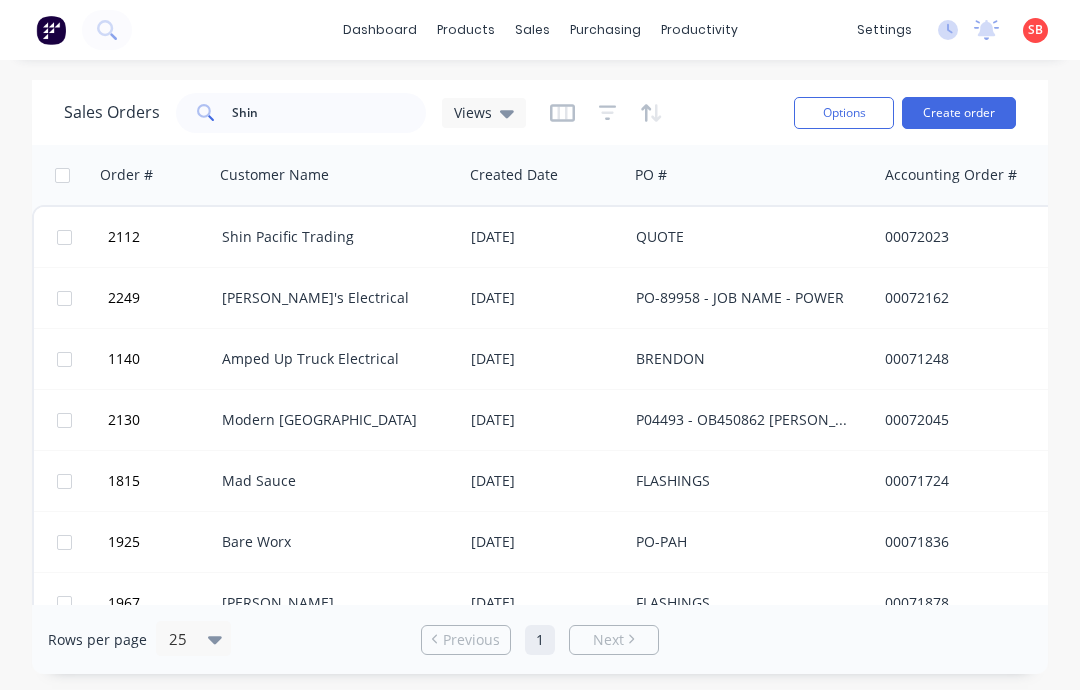 scroll, scrollTop: 0, scrollLeft: 0, axis: both 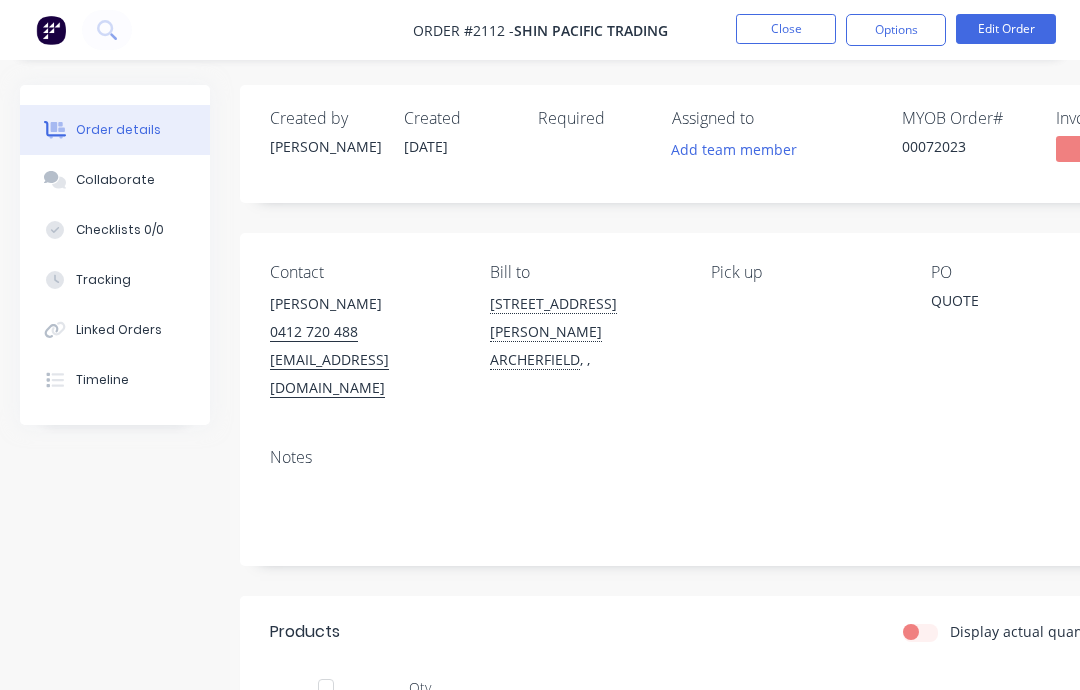 click on "Collaborate" at bounding box center [115, 180] 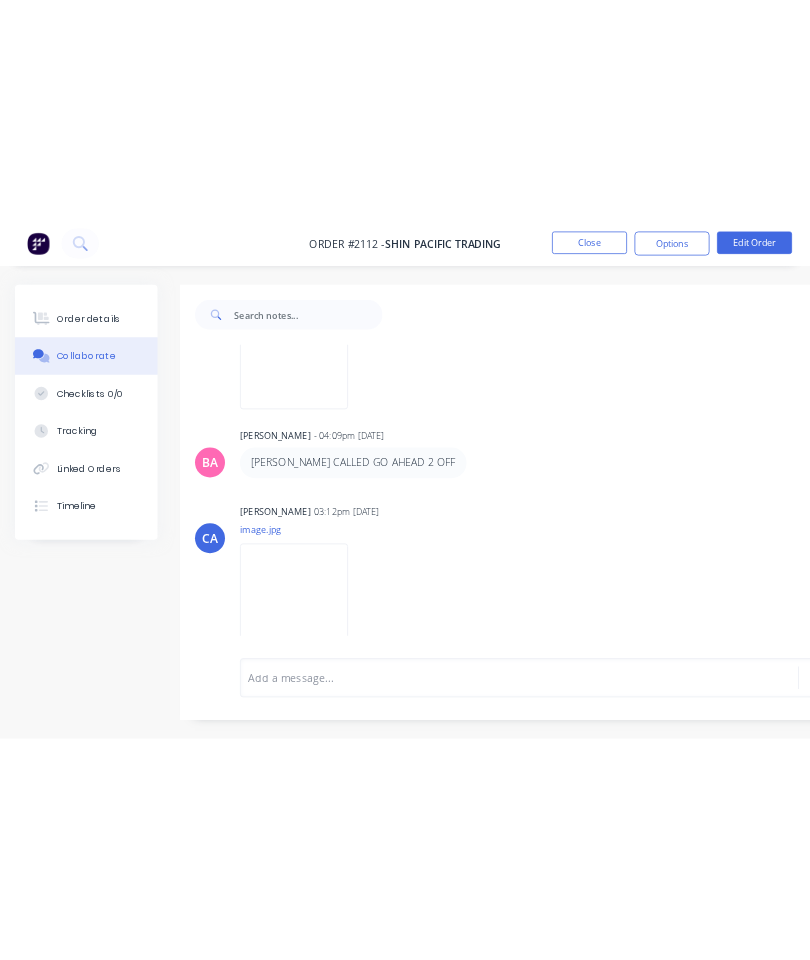 scroll, scrollTop: 539, scrollLeft: 0, axis: vertical 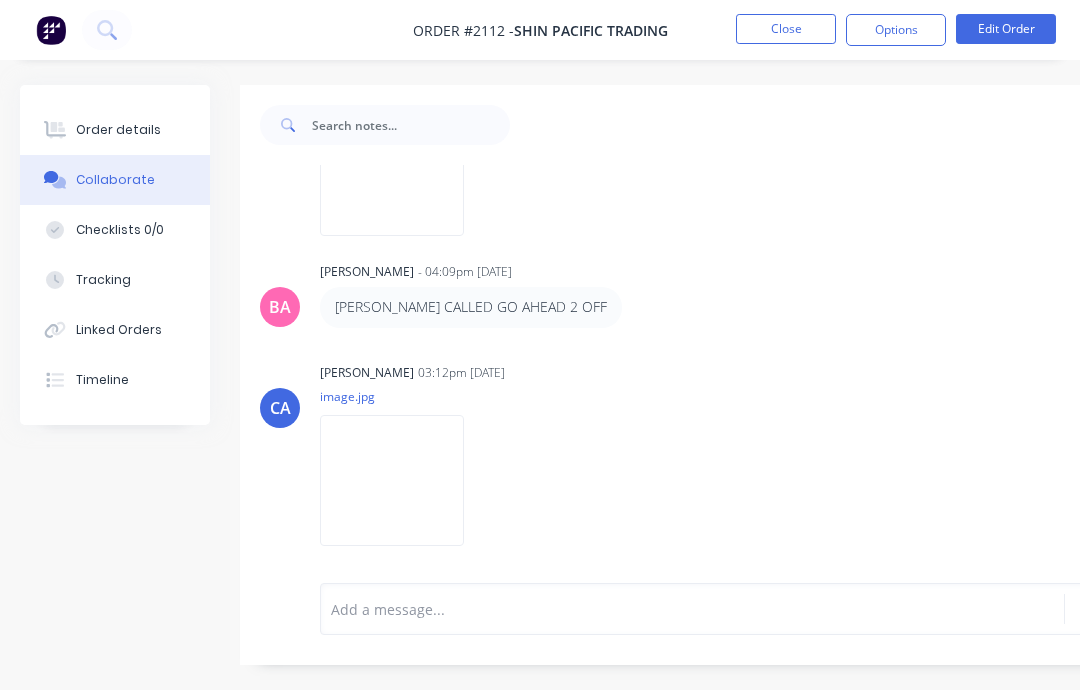 click on "Close" at bounding box center (786, 29) 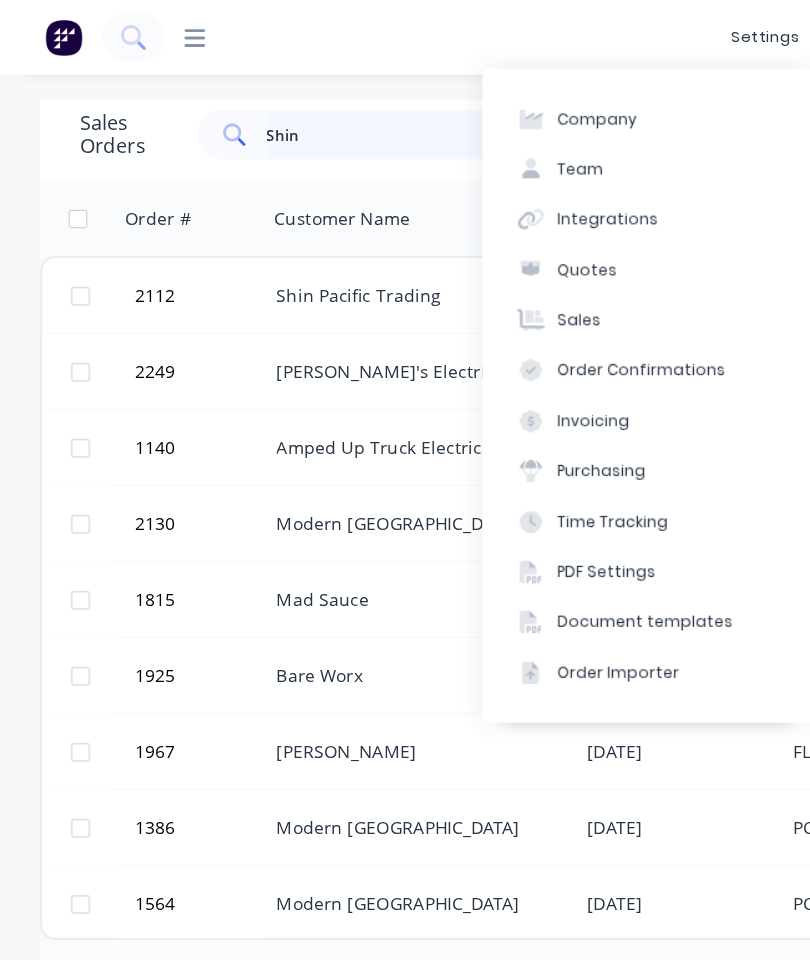 click on "Shin" at bounding box center (311, 108) 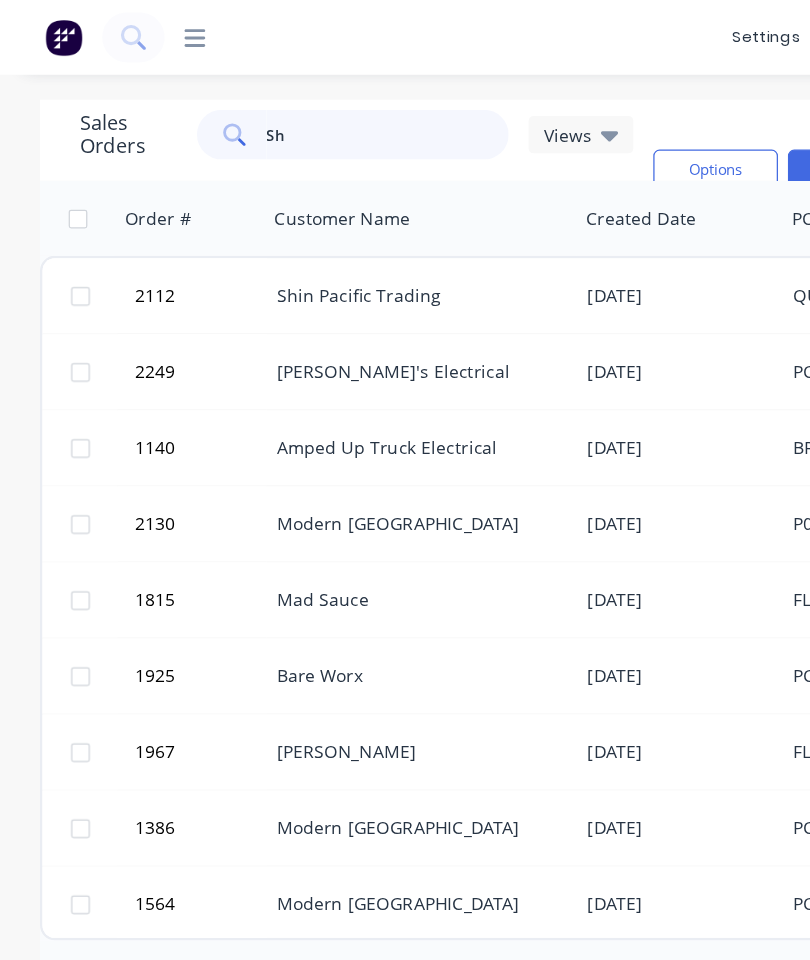 type on "S" 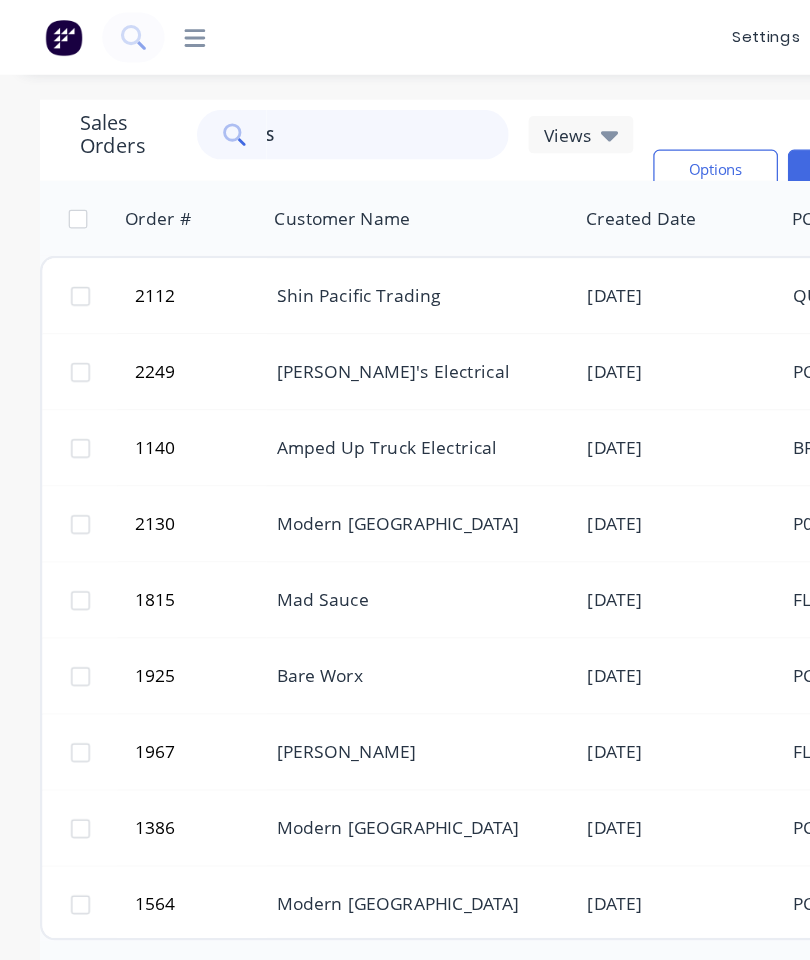 type 